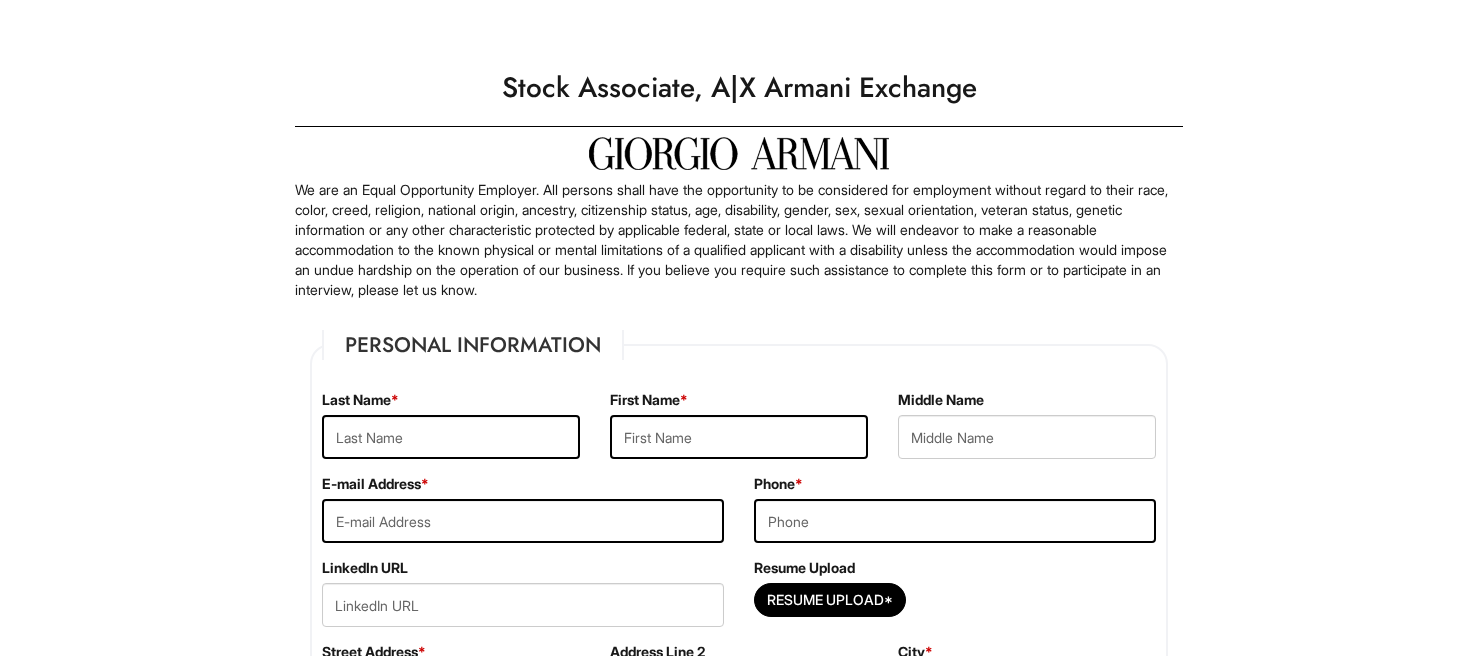 scroll, scrollTop: 0, scrollLeft: 0, axis: both 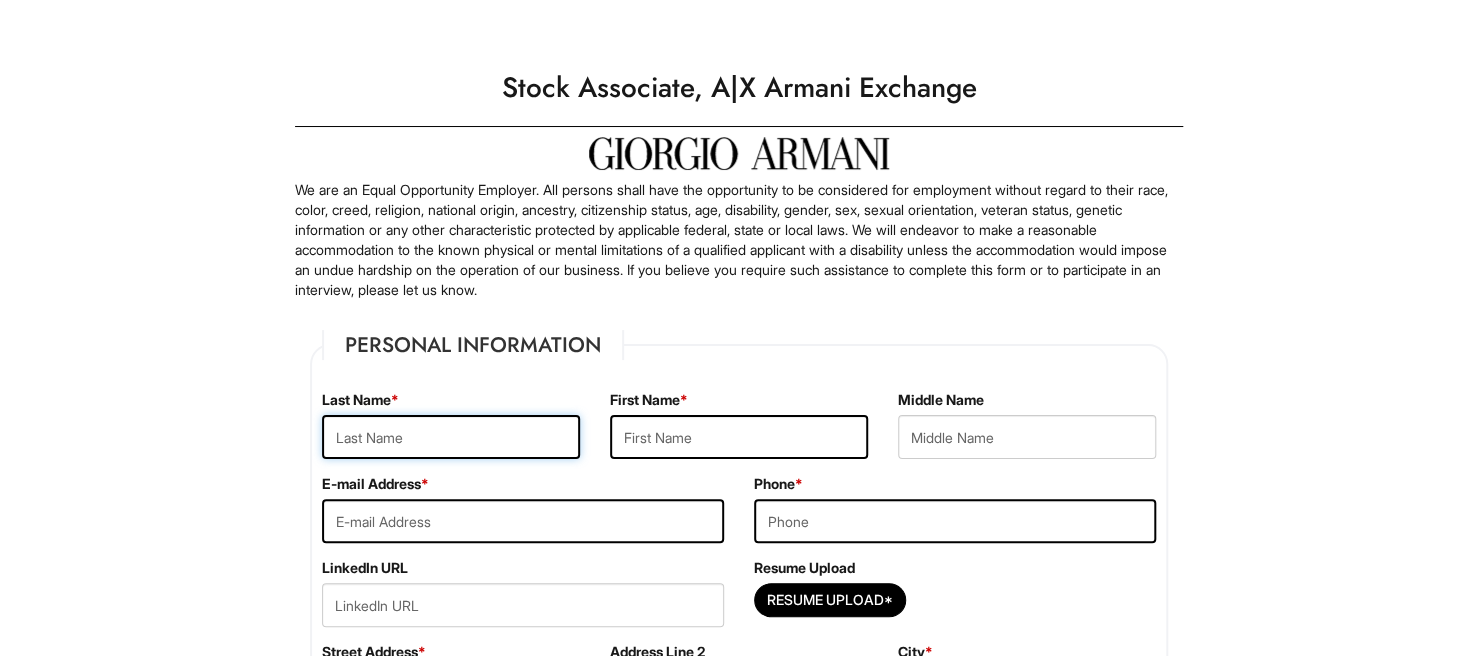 click at bounding box center (451, 437) 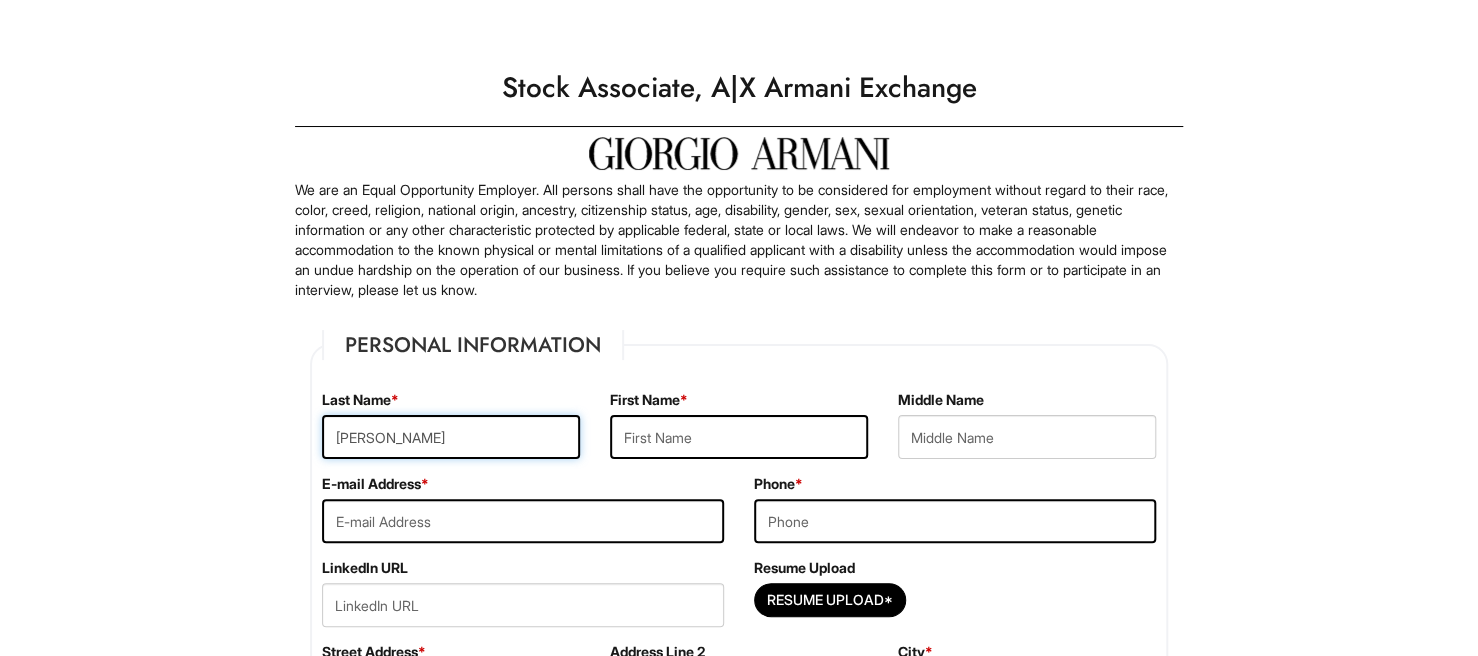 type on "Taylor" 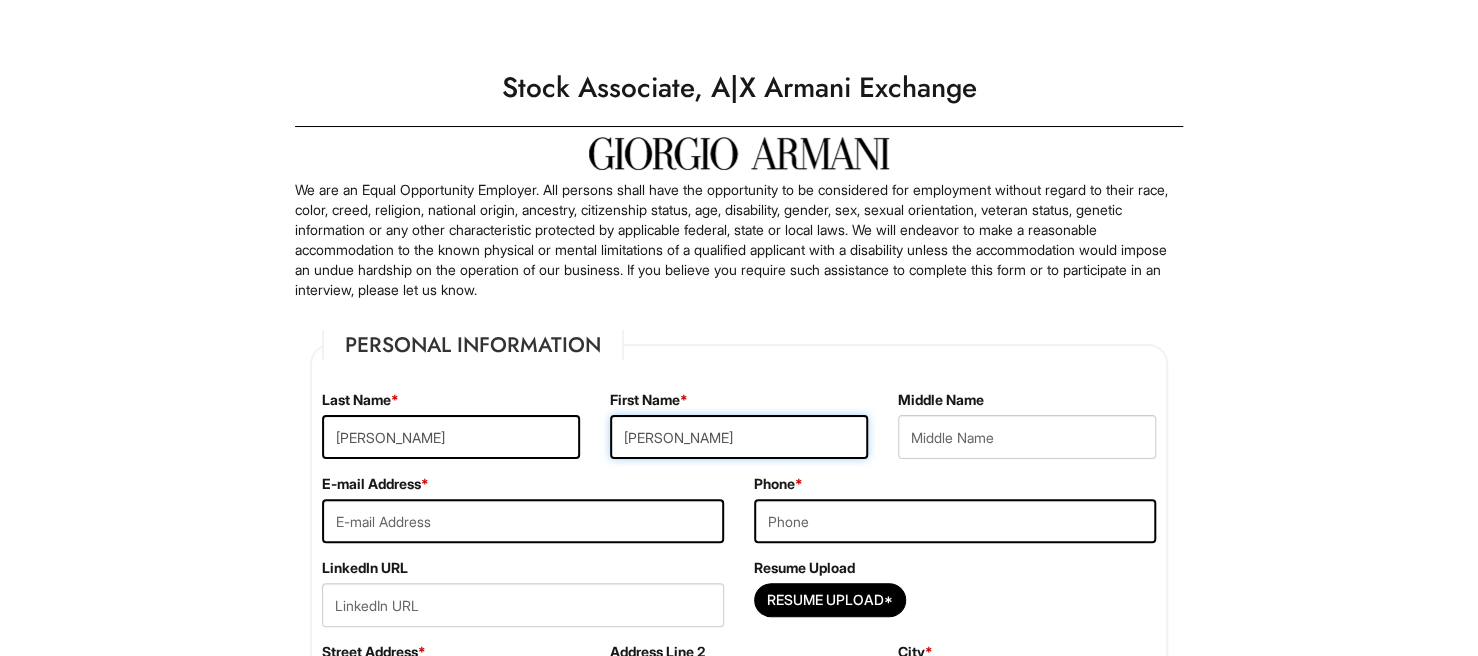 type on "Samuel" 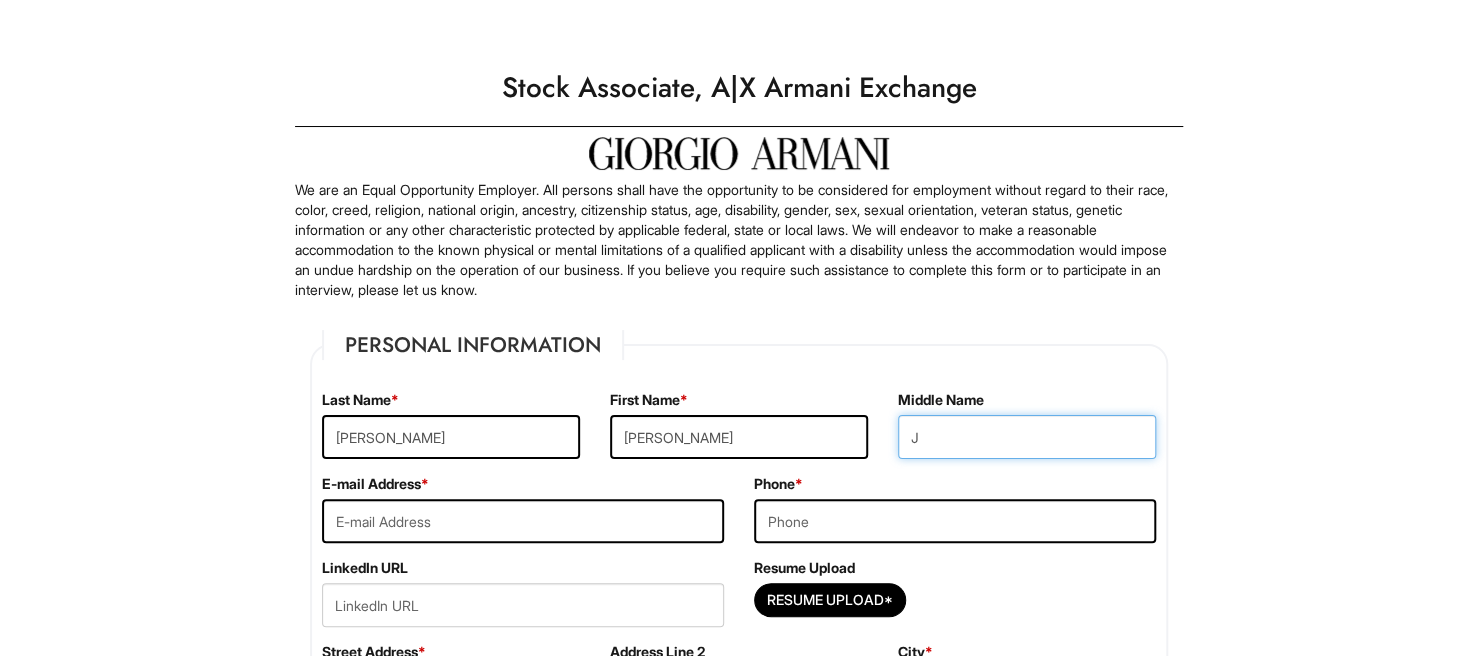 type on "J" 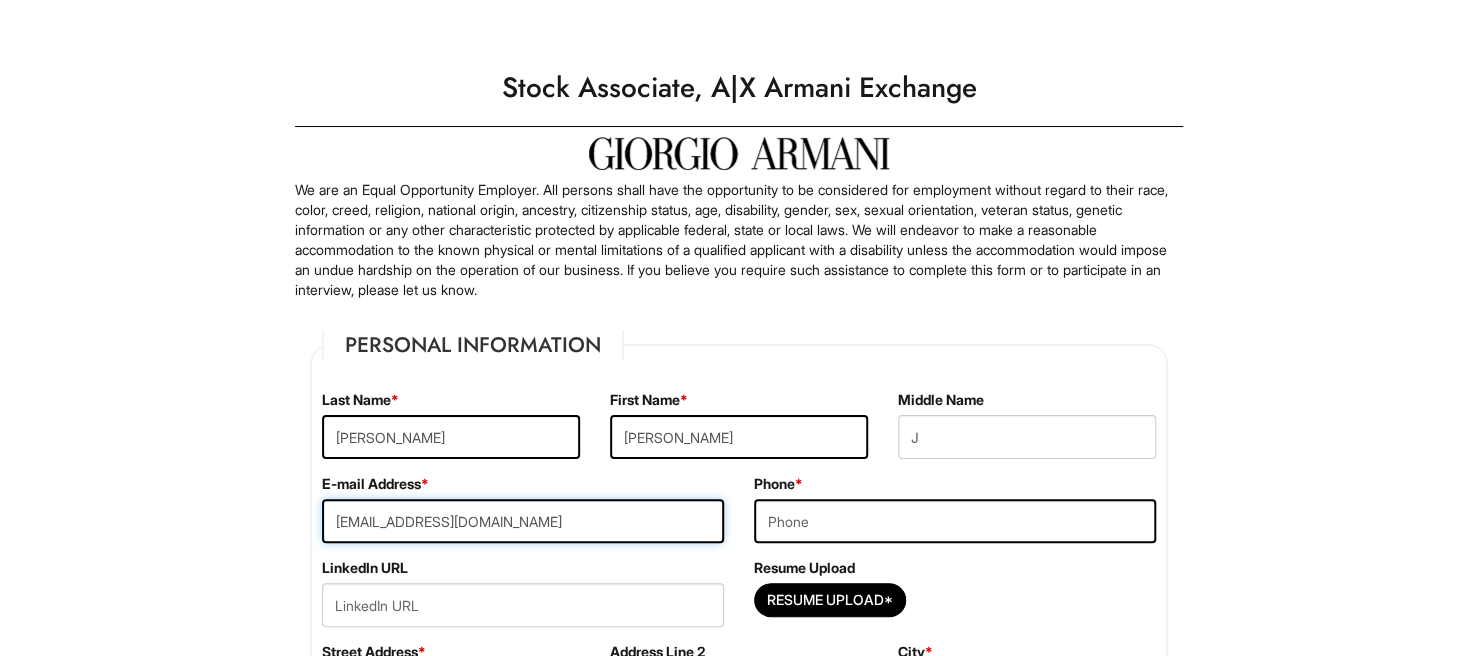 type on "samueltaylornyc@gmail.com" 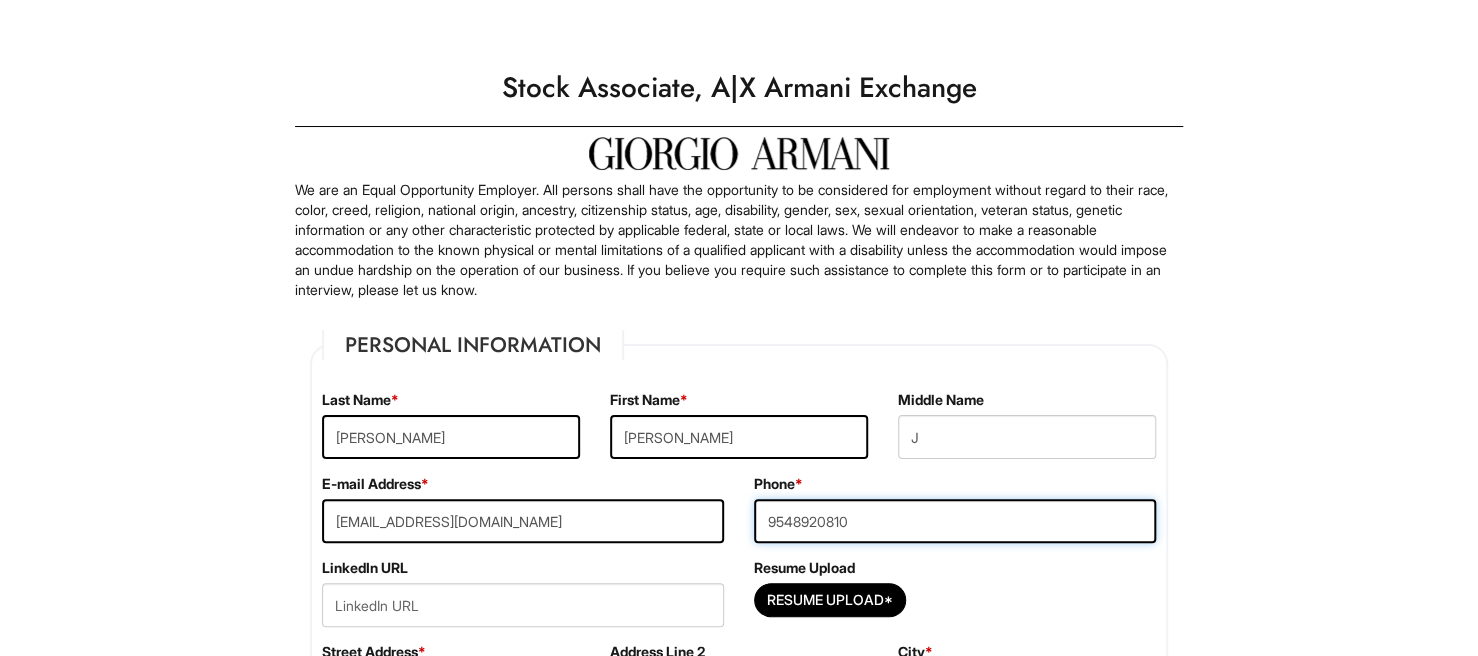 type on "9548920810" 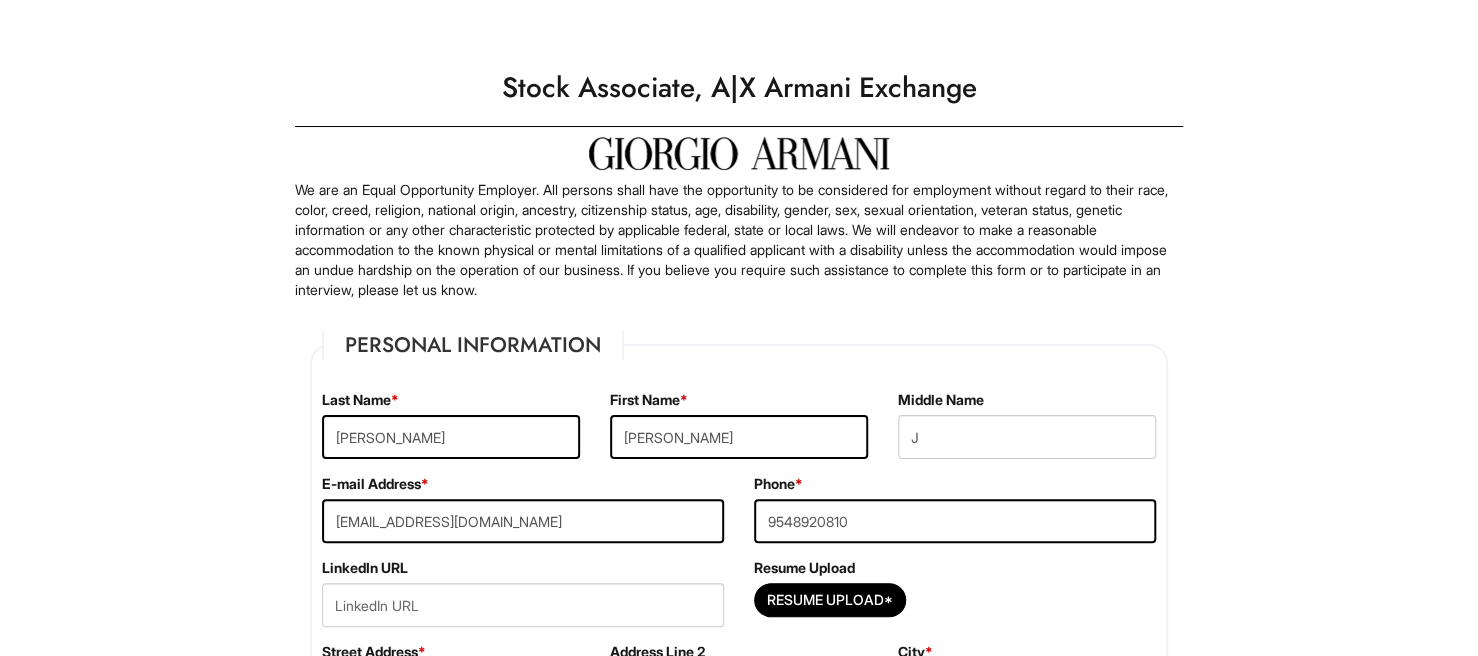click on "Please Complete This Form 1 2 3 Stock Associate, A|X Armani Exchange PLEASE COMPLETE ALL REQUIRED FIELDS
We are an Equal Opportunity Employer. All persons shall have the opportunity to be considered for employment without regard to their race, color, creed, religion, national origin, ancestry, citizenship status, age, disability, gender, sex, sexual orientation, veteran status, genetic information or any other characteristic protected by applicable federal, state or local laws. We will endeavor to make a reasonable accommodation to the known physical or mental limitations of a qualified applicant with a disability unless the accommodation would impose an undue hardship on the operation of our business. If you believe you require such assistance to complete this form or to participate in an interview, please let us know.
Personal Information
Last Name  *   Taylor
First Name  *   Samuel
Middle Name   J
E-mail Address  *   samueltaylornyc@gmail.com
Phone  *   9548920810" at bounding box center (739, 1953) 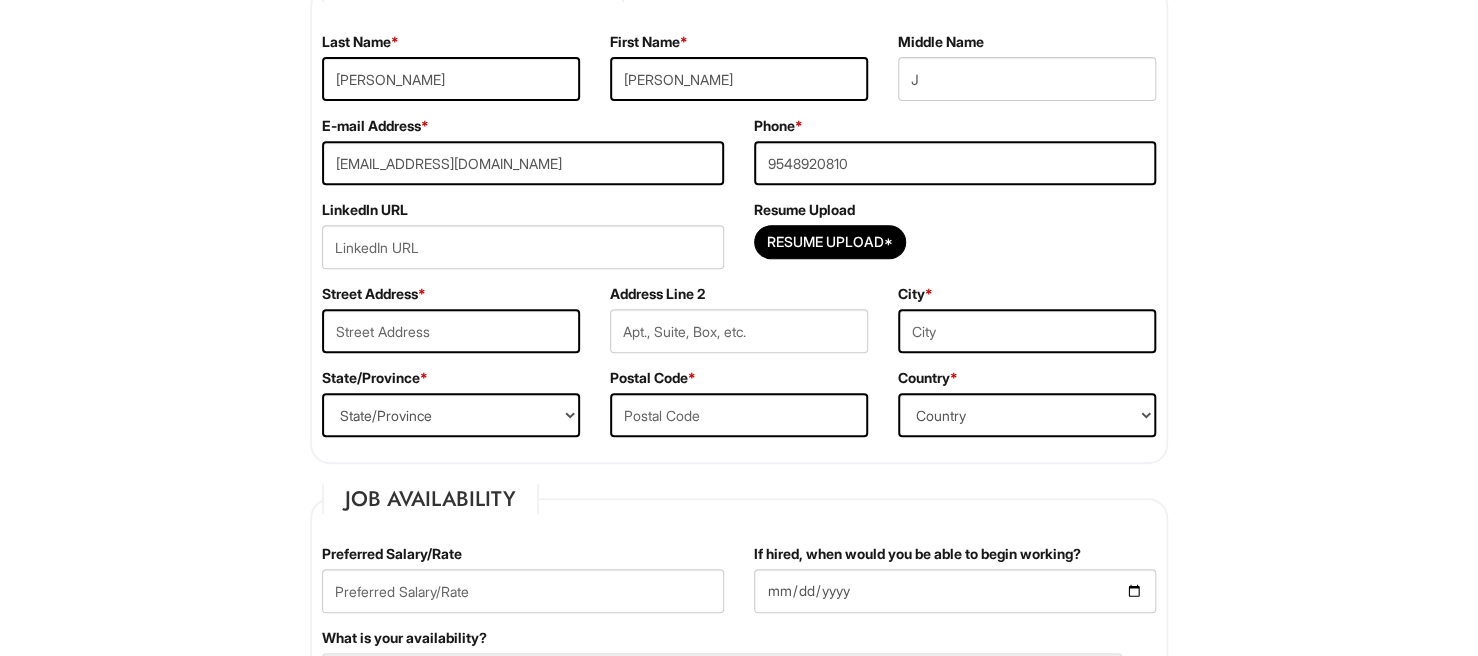 scroll, scrollTop: 360, scrollLeft: 0, axis: vertical 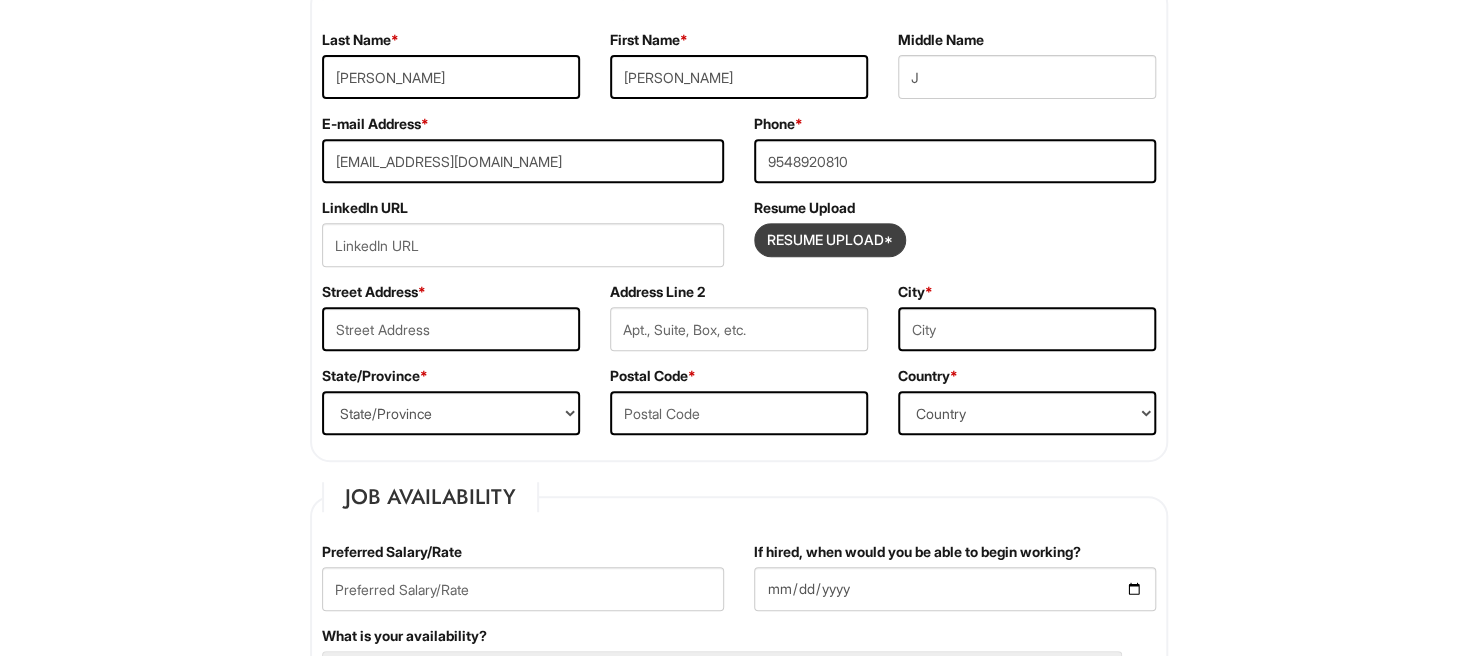 click at bounding box center [830, 240] 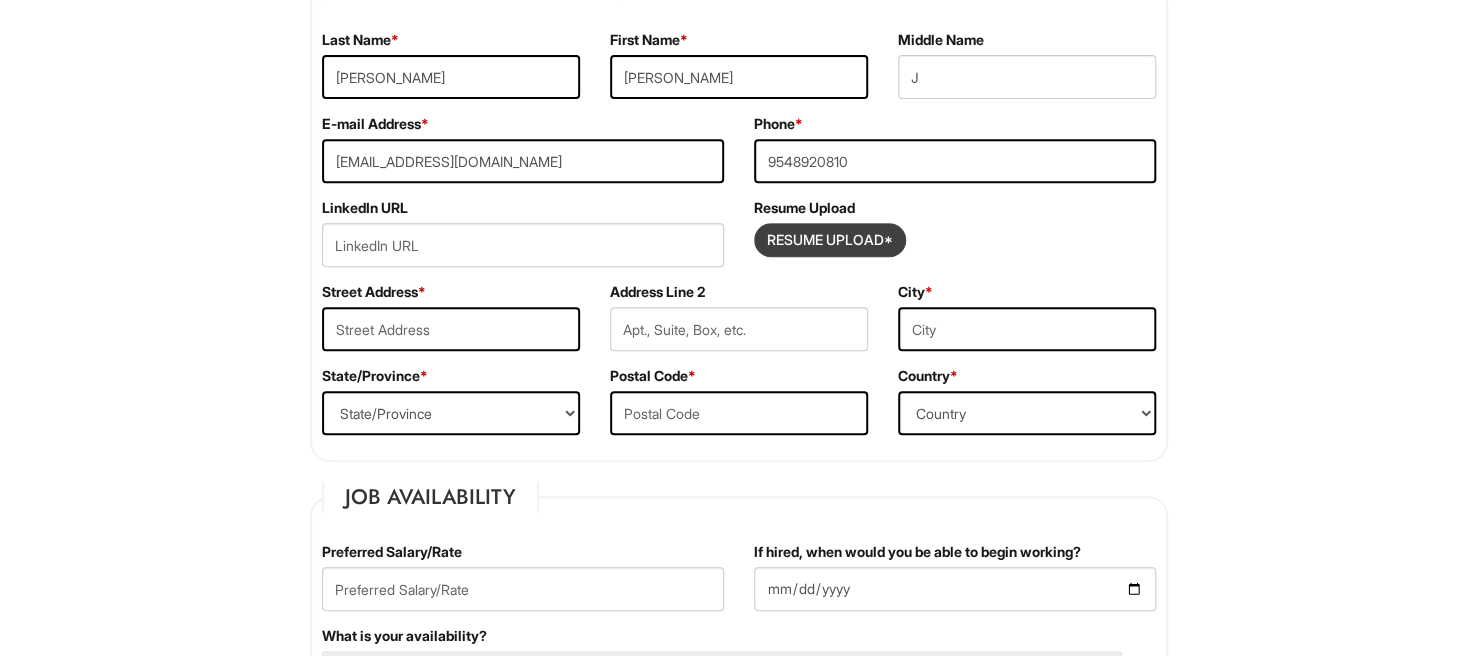type on "C:\fakepath\June Sam NYC Resume 2025.pdf" 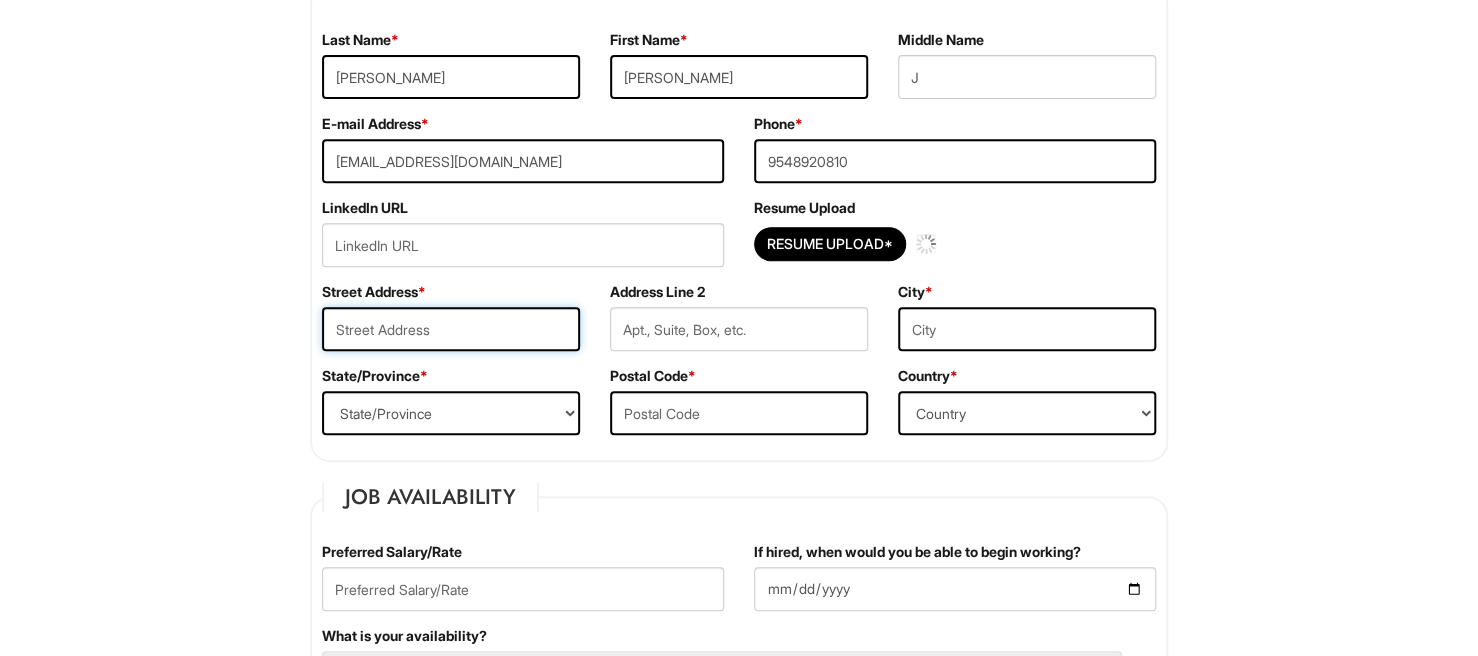 click at bounding box center [451, 329] 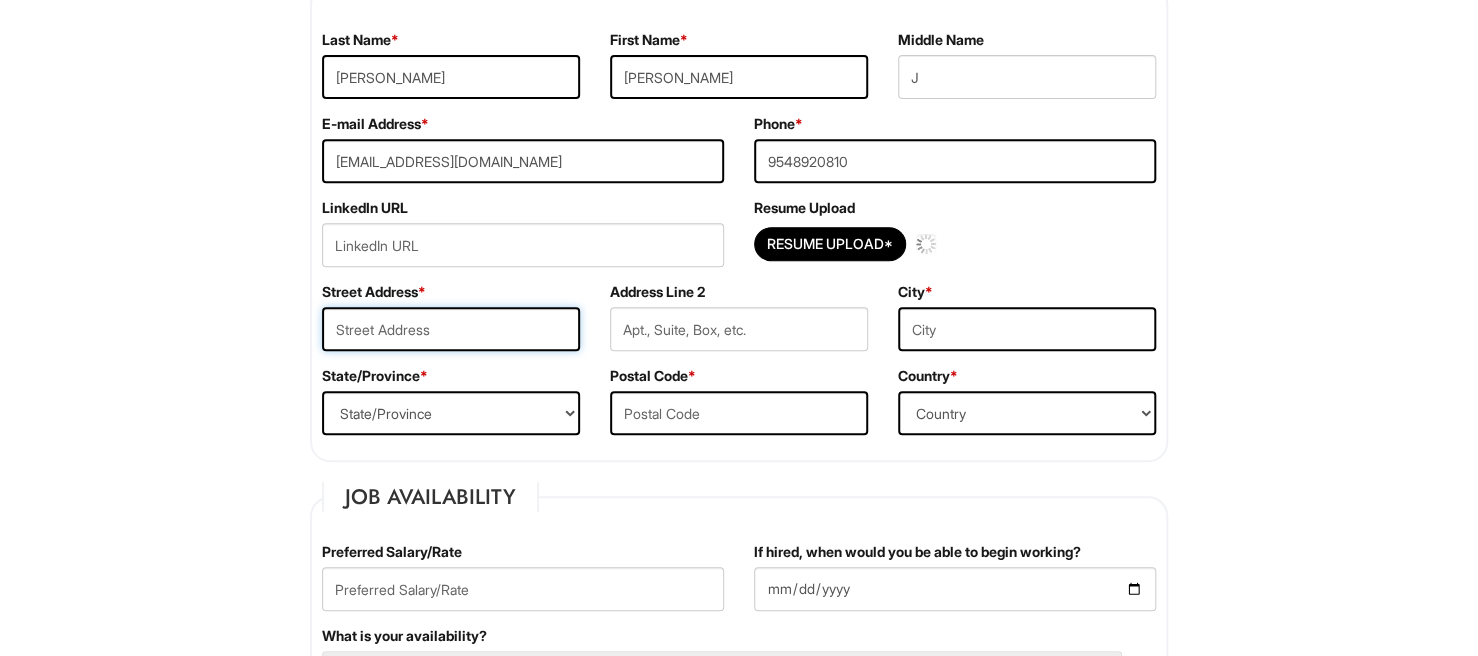 type 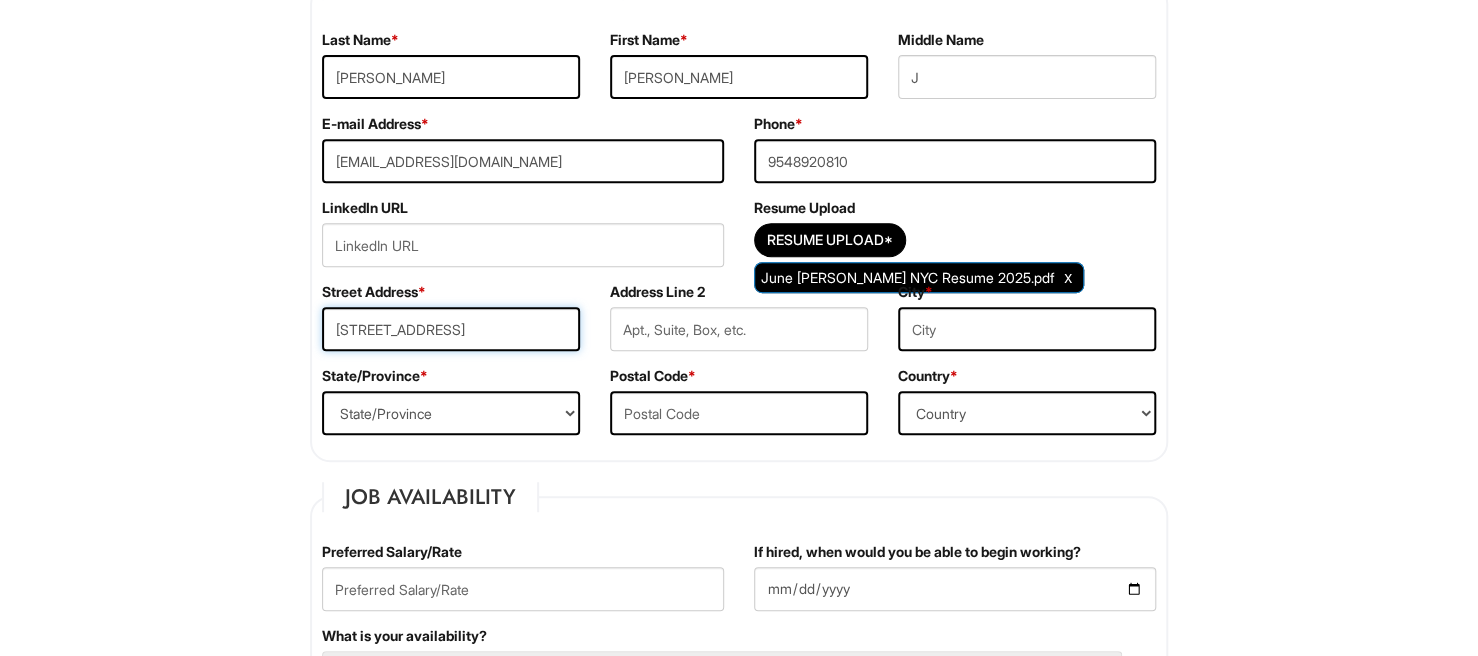 type on "112 W 121st St" 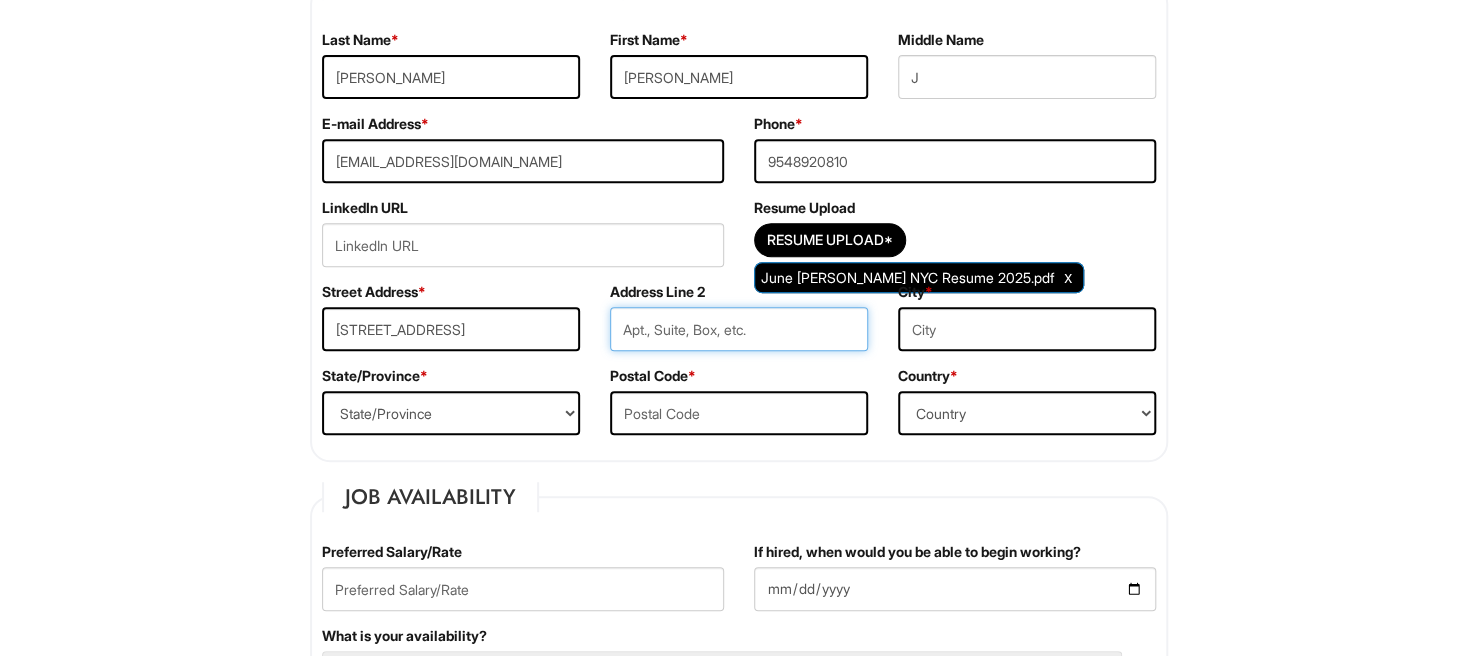 type on "&" 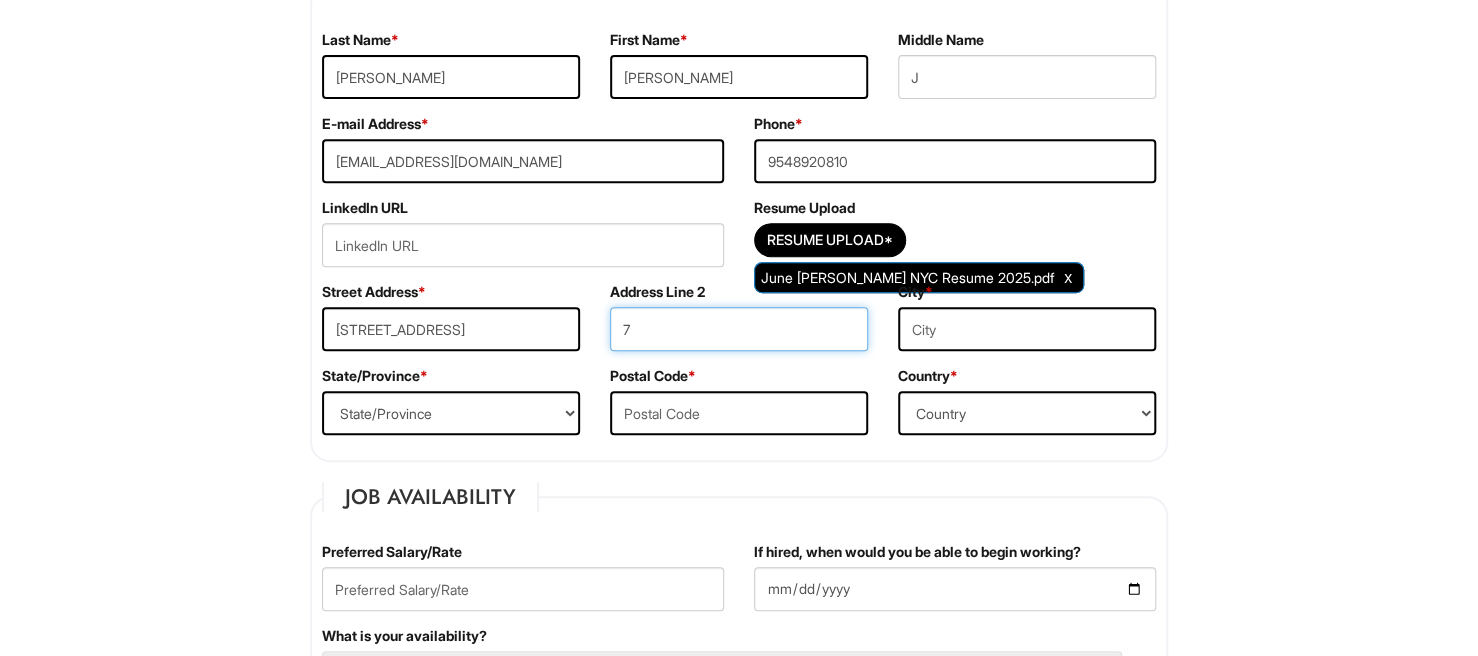 type on "7" 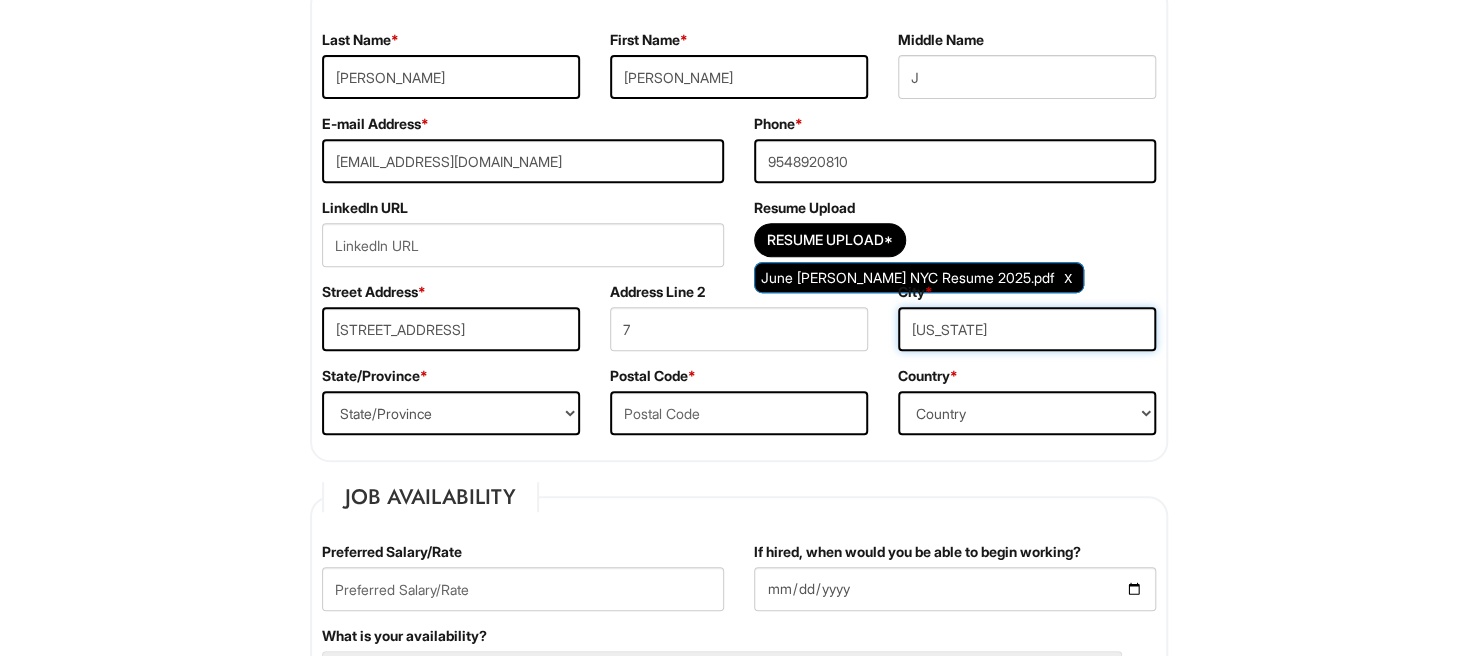 type on "New York" 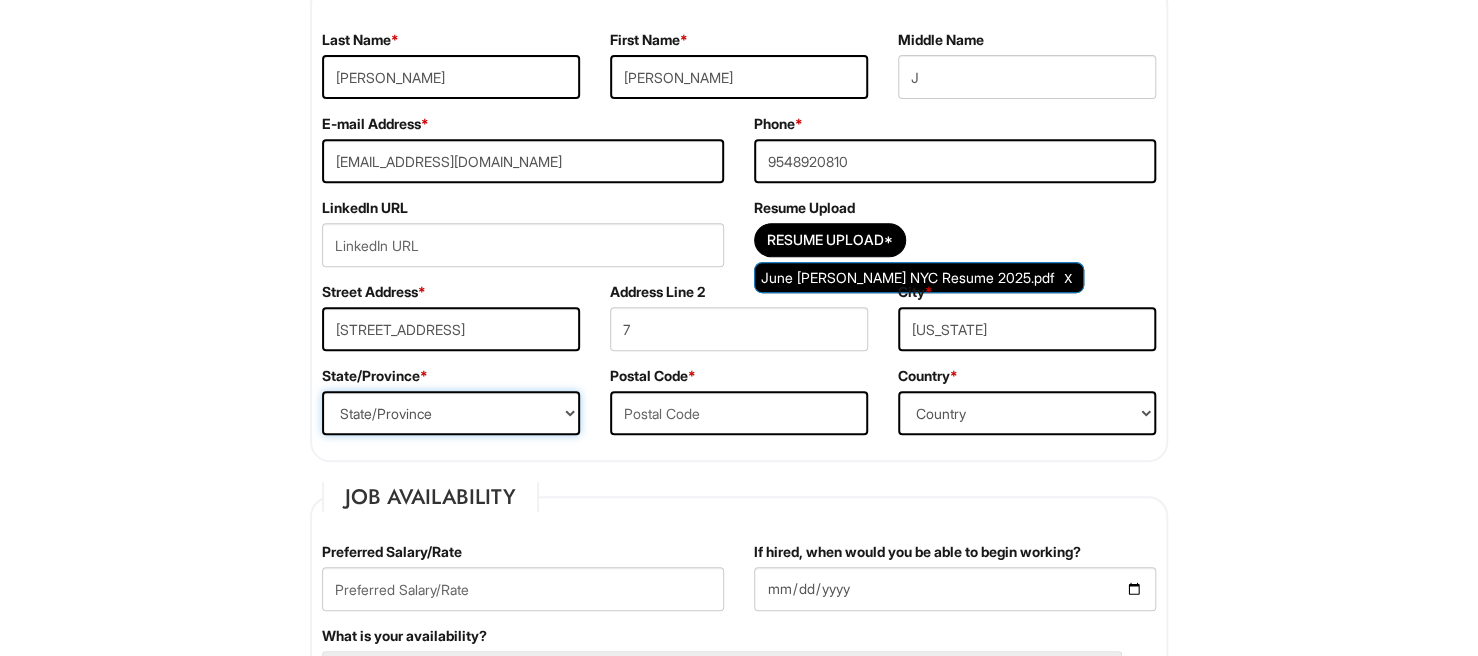 click on "State/Province ALABAMA ALASKA ARIZONA ARKANSAS CALIFORNIA COLORADO CONNECTICUT DELAWARE DISTRICT OF COLUMBIA FLORIDA GEORGIA HAWAII IDAHO ILLINOIS INDIANA IOWA KANSAS KENTUCKY LOUISIANA MAINE MARYLAND MASSACHUSETTS MICHIGAN MINNESOTA MISSISSIPPI MISSOURI MONTANA NEBRASKA NEVADA NEW HAMPSHIRE NEW JERSEY NEW MEXICO NEW YORK NORTH CAROLINA NORTH DAKOTA OHIO OKLAHOMA OREGON PENNSYLVANIA RHODE ISLAND SOUTH CAROLINA SOUTH DAKOTA TENNESSEE TEXAS UTAH VERMONT VIRGINIA WASHINGTON WEST VIRGINIA WISCONSIN WYOMING CA-ALBERTA CA-BRITISH COLUMBIA CA-MANITOBA CA-NEW BRUNSWICK CA-NEWFOUNDLAND CA-NOVA SCOTIA CA-NORTHWEST TERRITORIES CA-NUNAVUT CA-ONTARIO CA-PRINCE EDWARD ISLAND CA-QUEBEC CA-SASKATCHEWAN CA-YUKON TERRITORY US-AMERICAN SAMOA US-FEDERATED STATES OF MICRONESIA US-GUAM US-MARSHALL ISLANDS US-NORTHERN MARIANA ISLANDS US-PALAU US-PUERTO RICO" at bounding box center (451, 413) 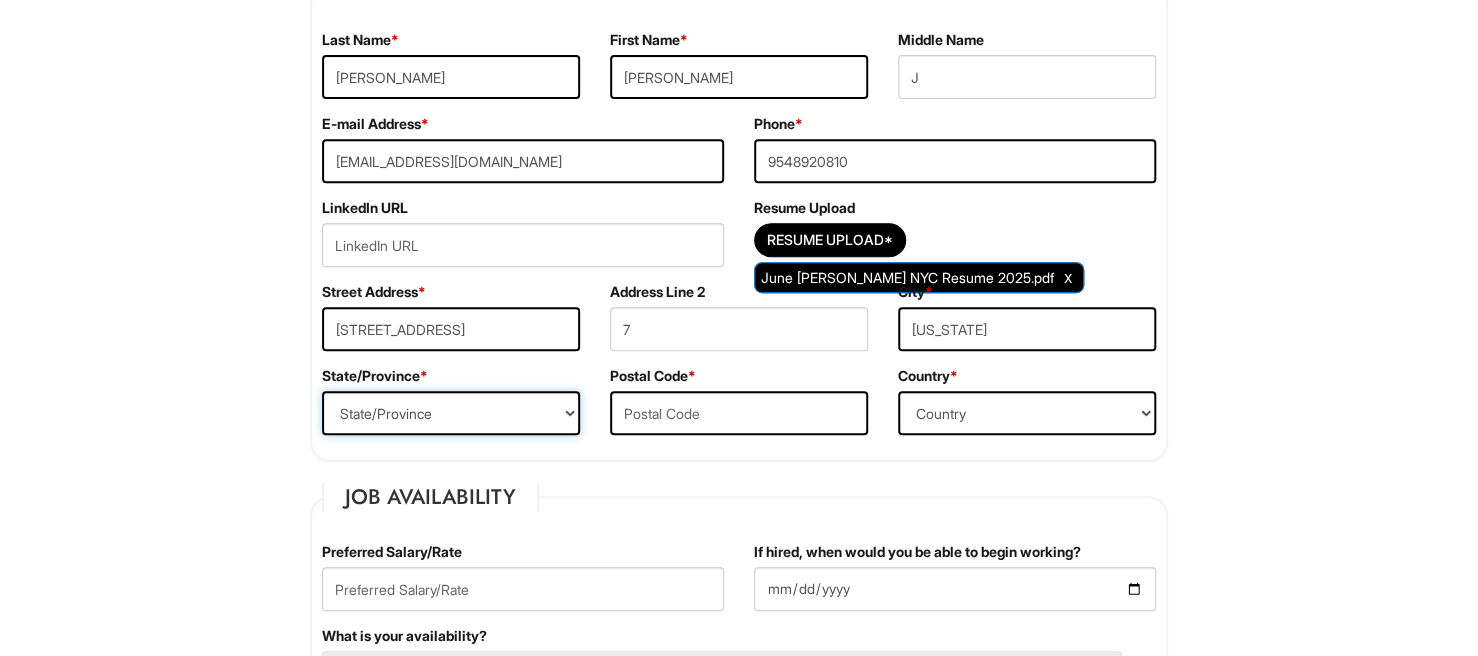 select on "NY" 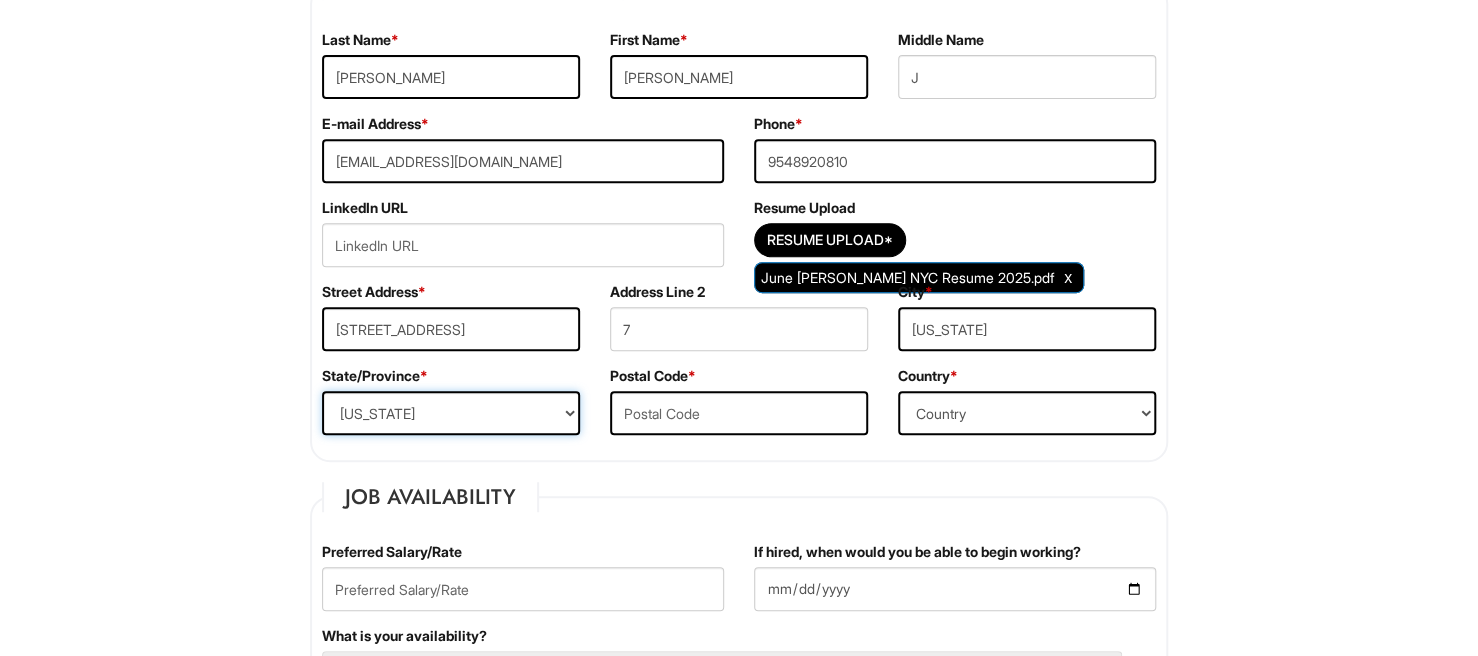 click on "State/Province ALABAMA ALASKA ARIZONA ARKANSAS CALIFORNIA COLORADO CONNECTICUT DELAWARE DISTRICT OF COLUMBIA FLORIDA GEORGIA HAWAII IDAHO ILLINOIS INDIANA IOWA KANSAS KENTUCKY LOUISIANA MAINE MARYLAND MASSACHUSETTS MICHIGAN MINNESOTA MISSISSIPPI MISSOURI MONTANA NEBRASKA NEVADA NEW HAMPSHIRE NEW JERSEY NEW MEXICO NEW YORK NORTH CAROLINA NORTH DAKOTA OHIO OKLAHOMA OREGON PENNSYLVANIA RHODE ISLAND SOUTH CAROLINA SOUTH DAKOTA TENNESSEE TEXAS UTAH VERMONT VIRGINIA WASHINGTON WEST VIRGINIA WISCONSIN WYOMING CA-ALBERTA CA-BRITISH COLUMBIA CA-MANITOBA CA-NEW BRUNSWICK CA-NEWFOUNDLAND CA-NOVA SCOTIA CA-NORTHWEST TERRITORIES CA-NUNAVUT CA-ONTARIO CA-PRINCE EDWARD ISLAND CA-QUEBEC CA-SASKATCHEWAN CA-YUKON TERRITORY US-AMERICAN SAMOA US-FEDERATED STATES OF MICRONESIA US-GUAM US-MARSHALL ISLANDS US-NORTHERN MARIANA ISLANDS US-PALAU US-PUERTO RICO" at bounding box center [451, 413] 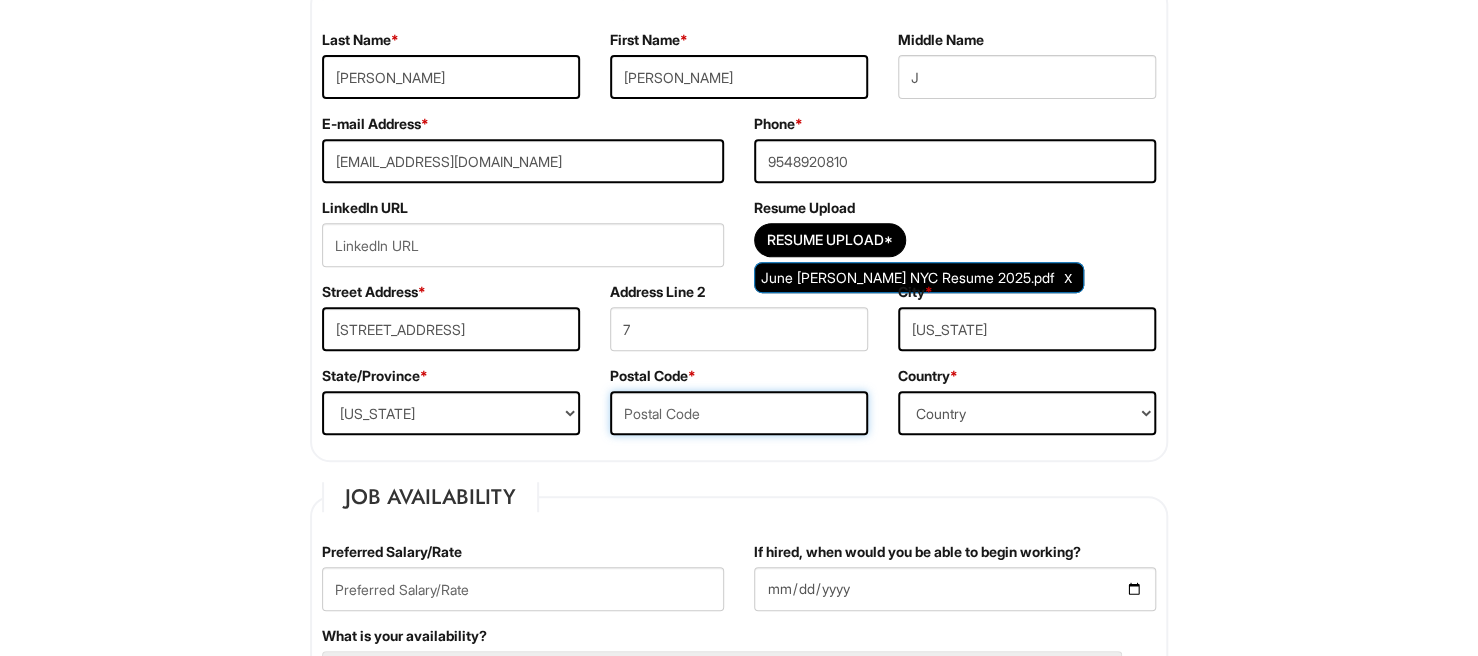 click at bounding box center (739, 413) 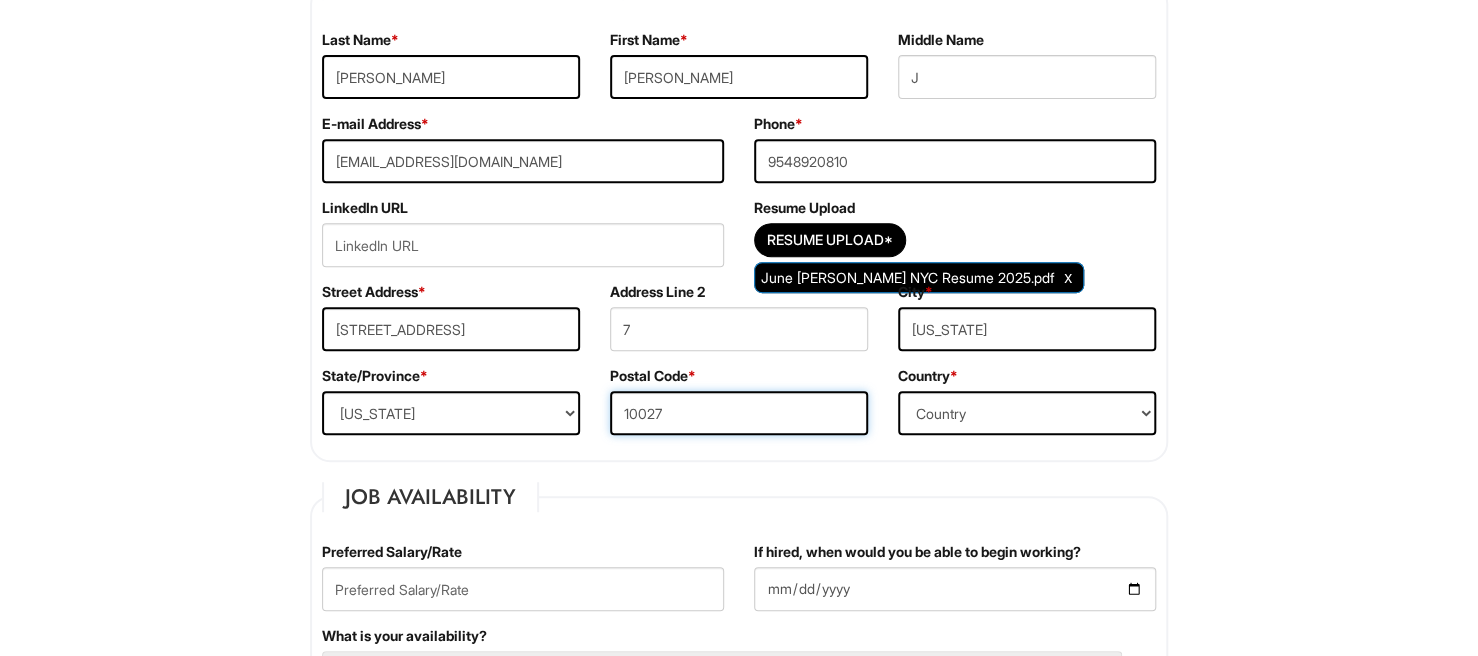 type on "10027" 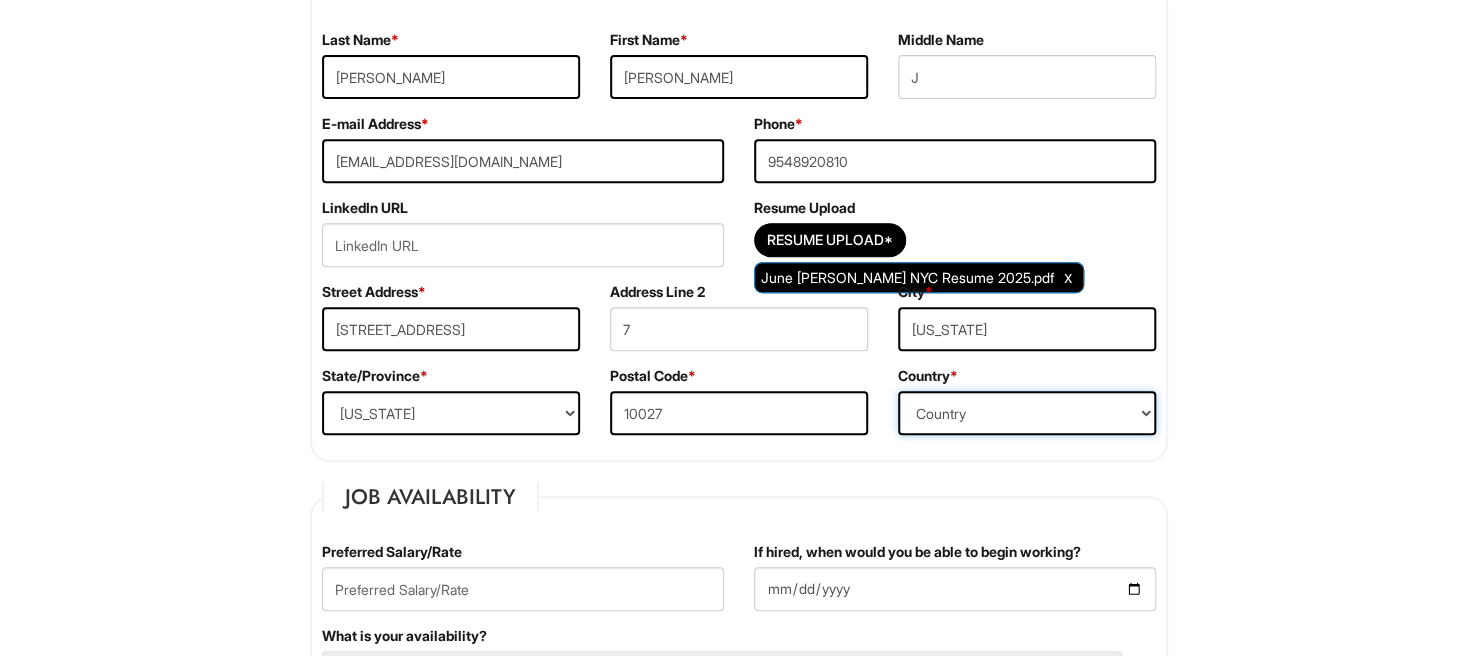 click on "Country Afghanistan Albania Algeria American Samoa Andorra Angola Anguilla Antarctica Antigua Argentina Armenia Aruba Ascension Australia Austria Azerbaijan Bahamas Bahrain Bangladesh Barbados Barbuda Belarus Belgium Belize Benin Bermuda Bhutan Bolivia Bosnia & Herzegovina Botswana Brazil British Virgin Islands Brunei Darussalam Bulgaria Burkina Faso Burundi Cambodia Cameroon Canada Cape Verde Islands Cayman Islands Central African Republic Chad Chatham Island Chile China Christmas Island Cocos-Keeling Islands Colombia Comoros Congo Cook Islands Costa Rica Croatia Cuba Curaçao Cyprus Czech Republic Democratic Republic of the Congo Denmark Diego Garcia Djibouti Dominica Dominican Republic East Timor Easter Island Ecuador Egypt El Salvador Ellipso (Mobile Satellite service) EMSAT (Mobile Satellite service) Equatorial Guinea Eritrea Estonia Ethiopia European Union Falkland Islands (Malvinas) Faroe Islands Fiji Islands Finland France French Antilles French Guiana French Polynesia Gabonese Republic Gambia Georgia" at bounding box center [1027, 413] 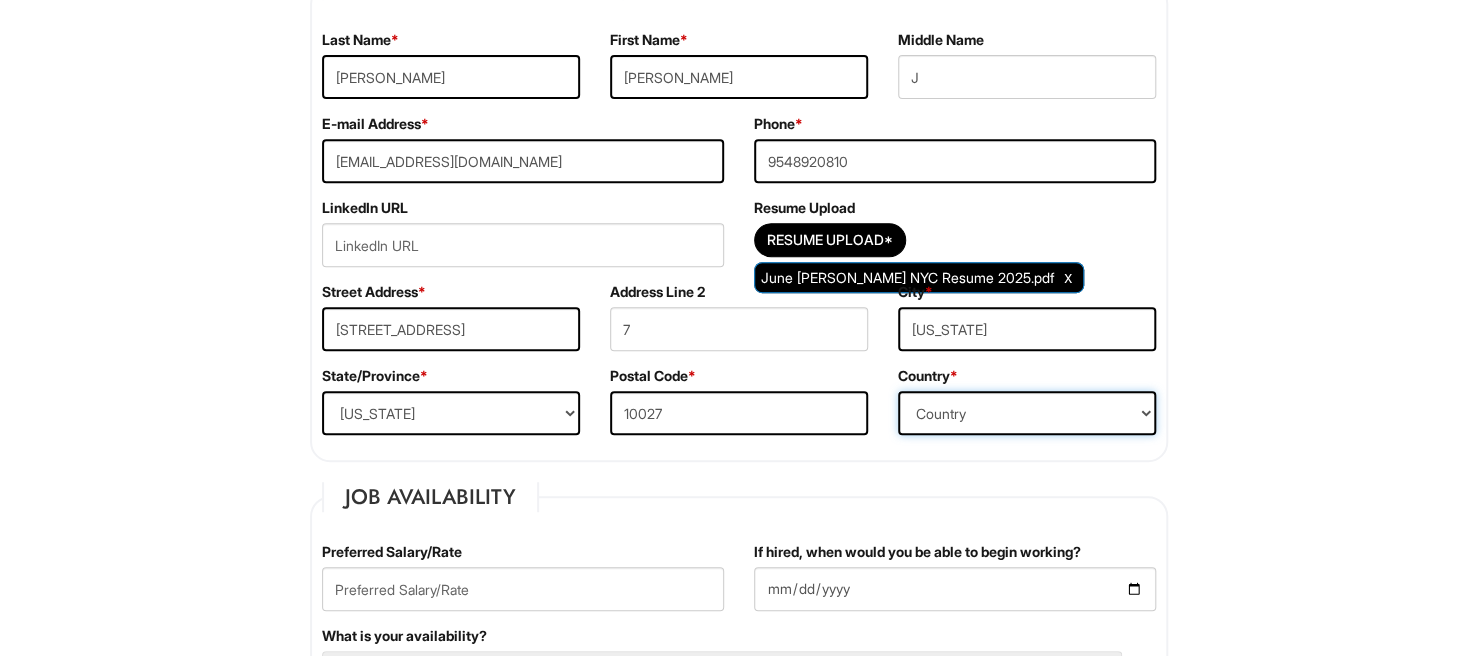 select on "United States of America" 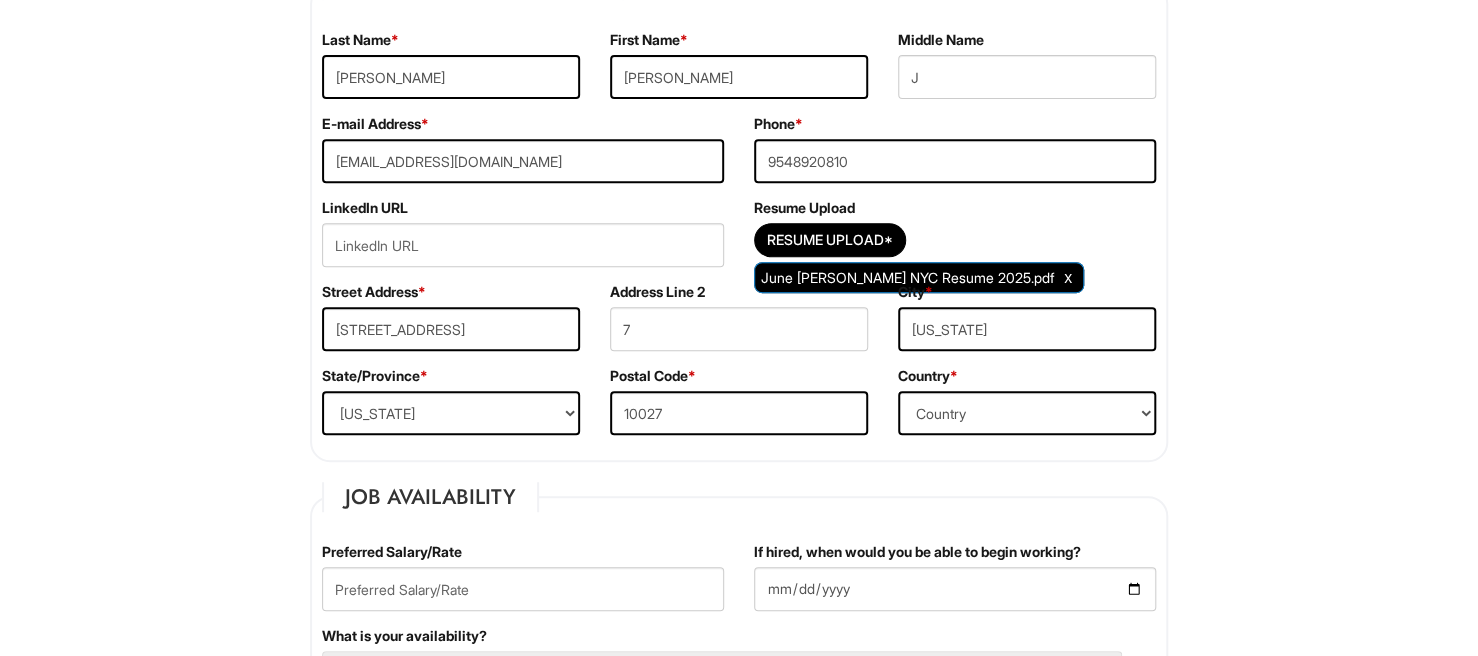 click on "Please Complete This Form 1 2 3 Stock Associate, A|X Armani Exchange PLEASE COMPLETE ALL REQUIRED FIELDS
We are an Equal Opportunity Employer. All persons shall have the opportunity to be considered for employment without regard to their race, color, creed, religion, national origin, ancestry, citizenship status, age, disability, gender, sex, sexual orientation, veteran status, genetic information or any other characteristic protected by applicable federal, state or local laws. We will endeavor to make a reasonable accommodation to the known physical or mental limitations of a qualified applicant with a disability unless the accommodation would impose an undue hardship on the operation of our business. If you believe you require such assistance to complete this form or to participate in an interview, please let us know.
Personal Information
Last Name  *   Taylor
First Name  *   Samuel
Middle Name   J
E-mail Address  *   samueltaylornyc@gmail.com
Phone  *   9548920810" at bounding box center [739, 1593] 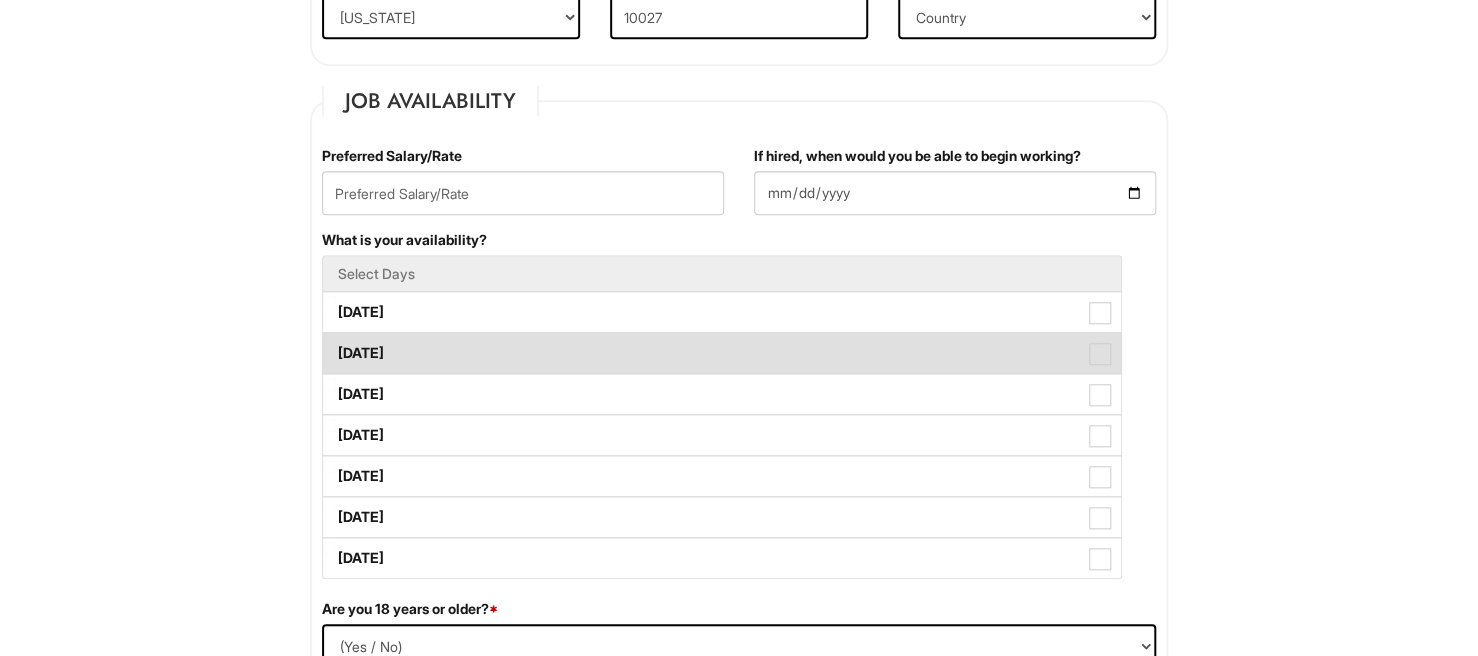 scroll, scrollTop: 760, scrollLeft: 0, axis: vertical 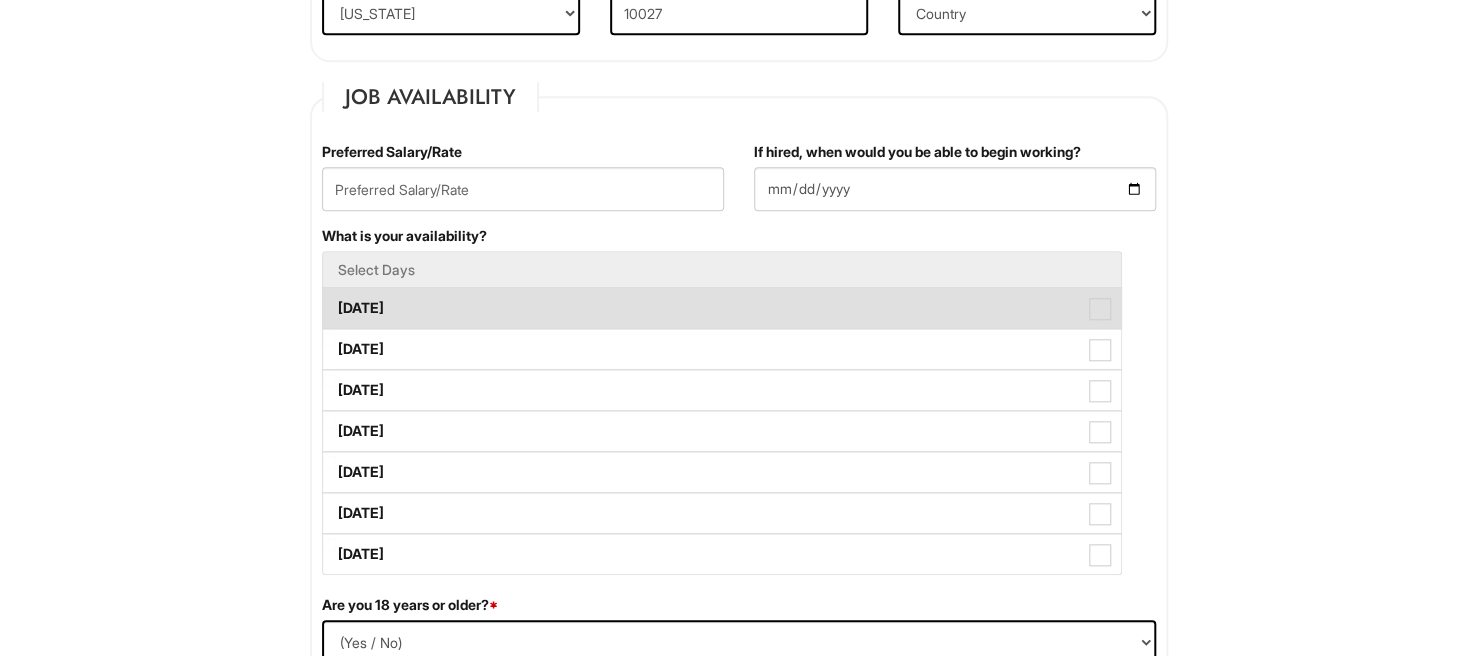 click on "Monday" at bounding box center [722, 308] 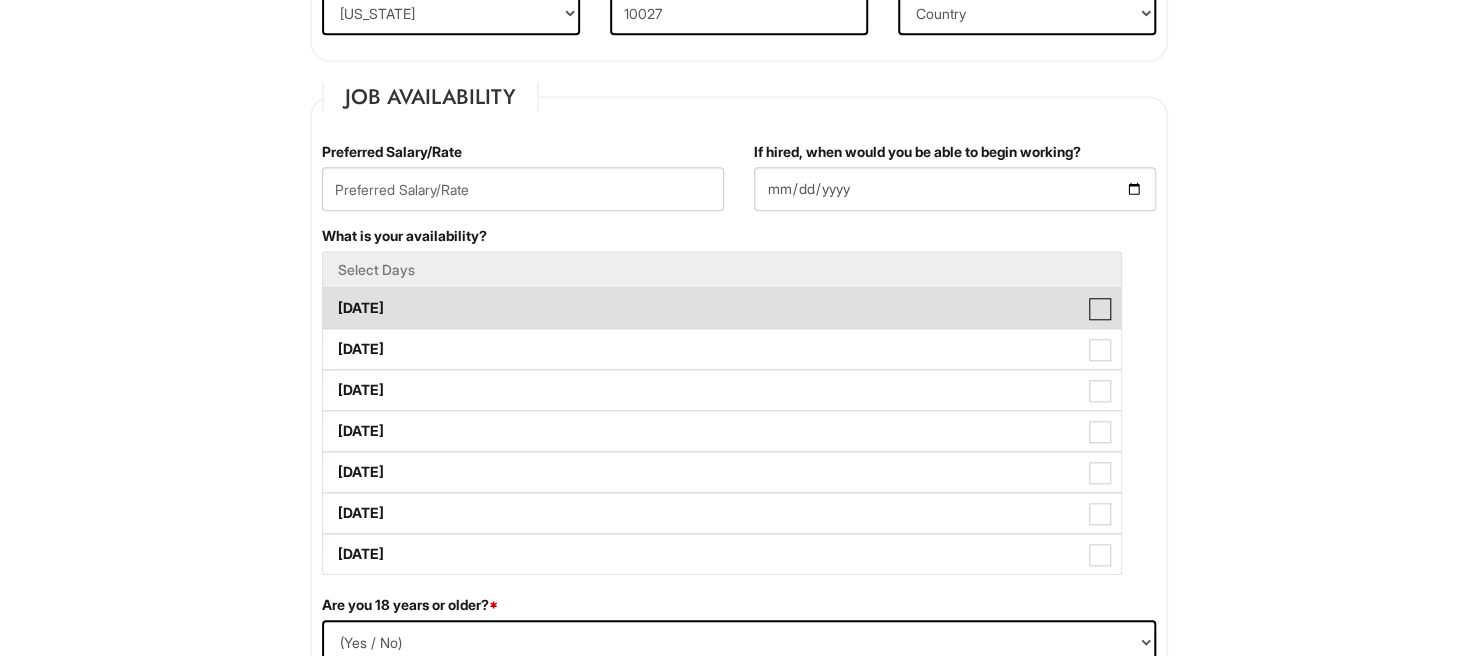 click on "Monday" at bounding box center [329, 298] 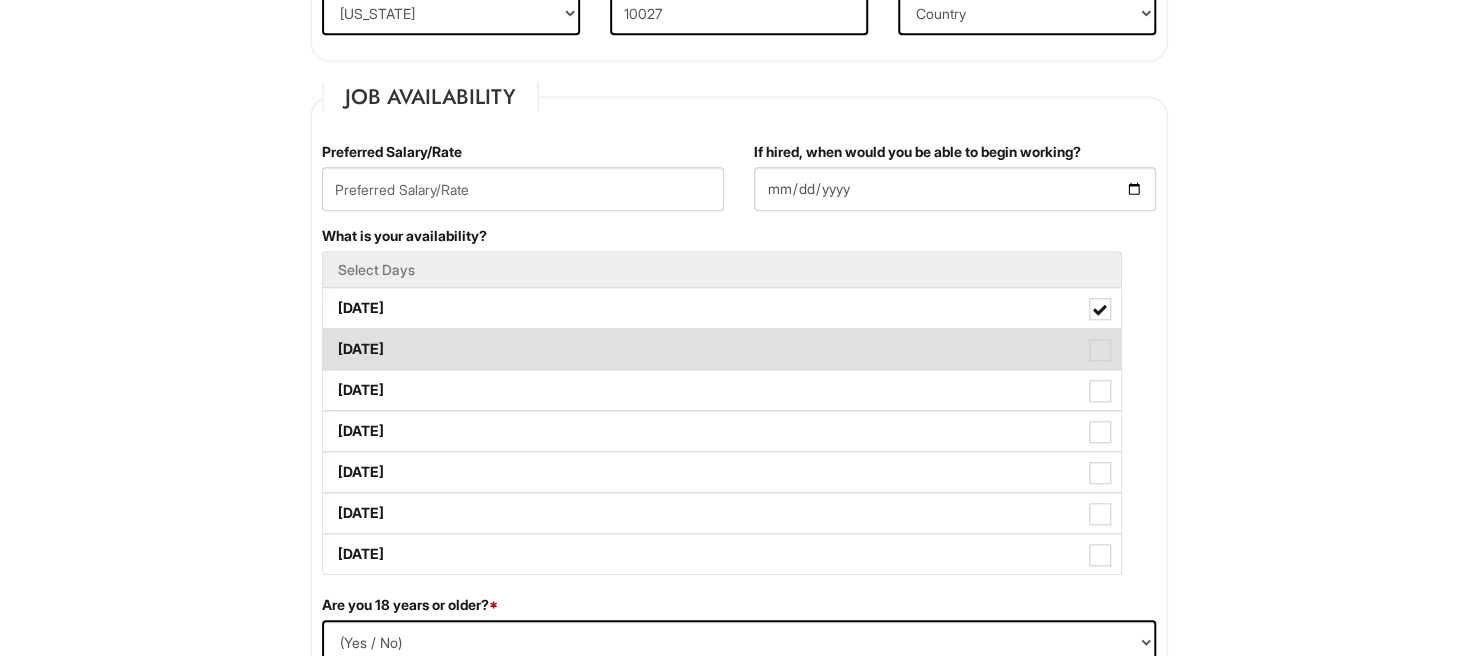 click on "Tuesday" at bounding box center [722, 349] 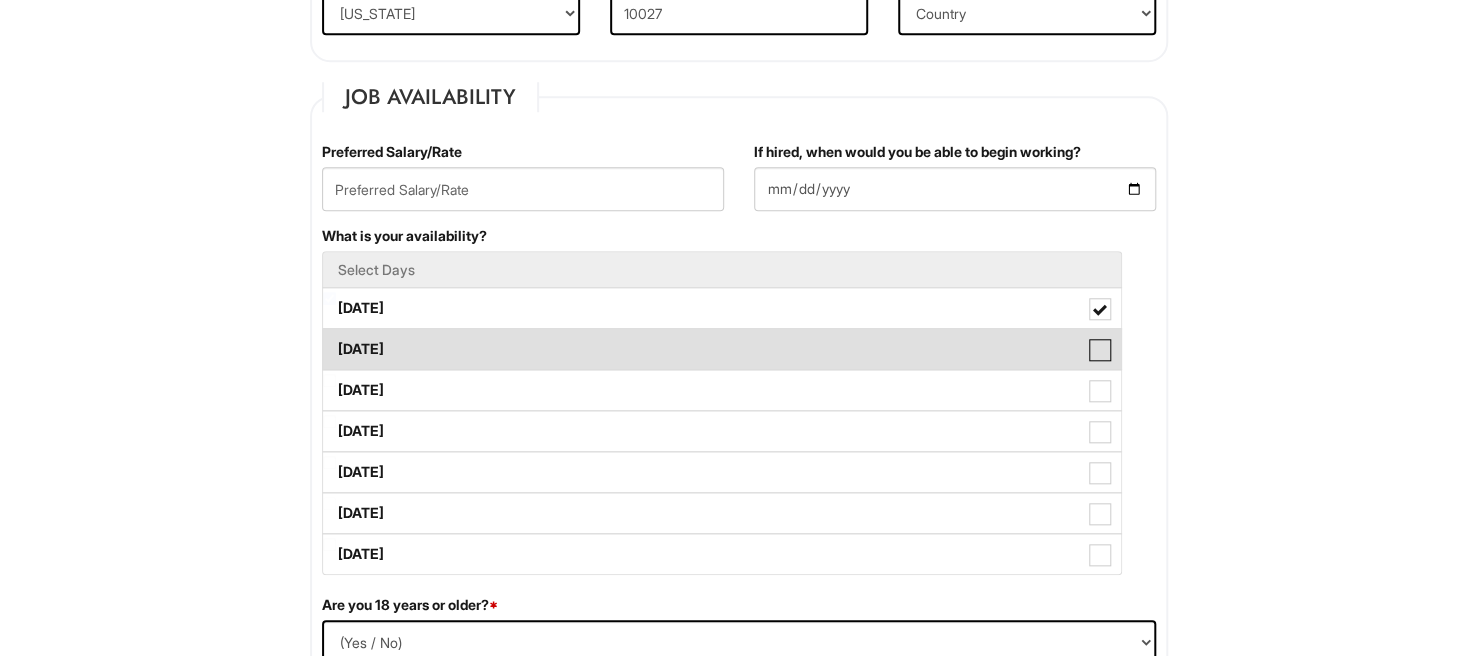 click on "Tuesday" at bounding box center (329, 339) 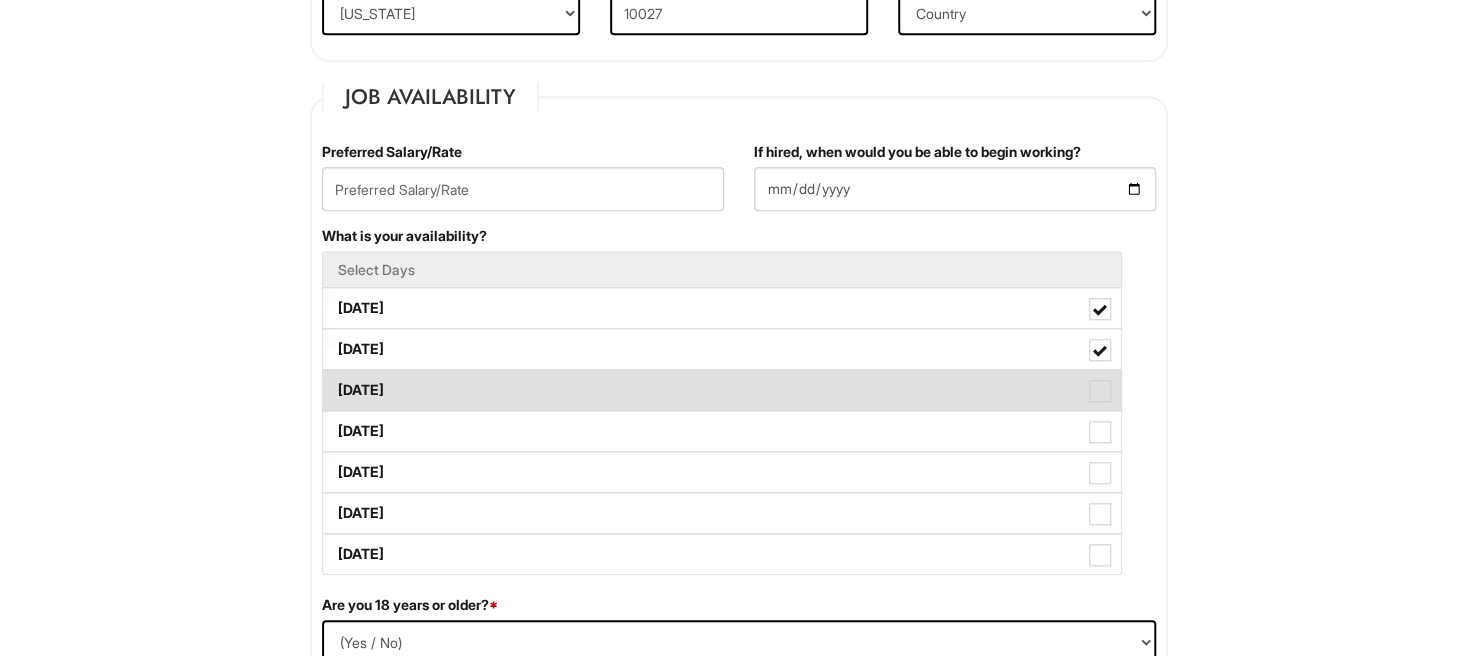 click on "Wednesday" at bounding box center (722, 390) 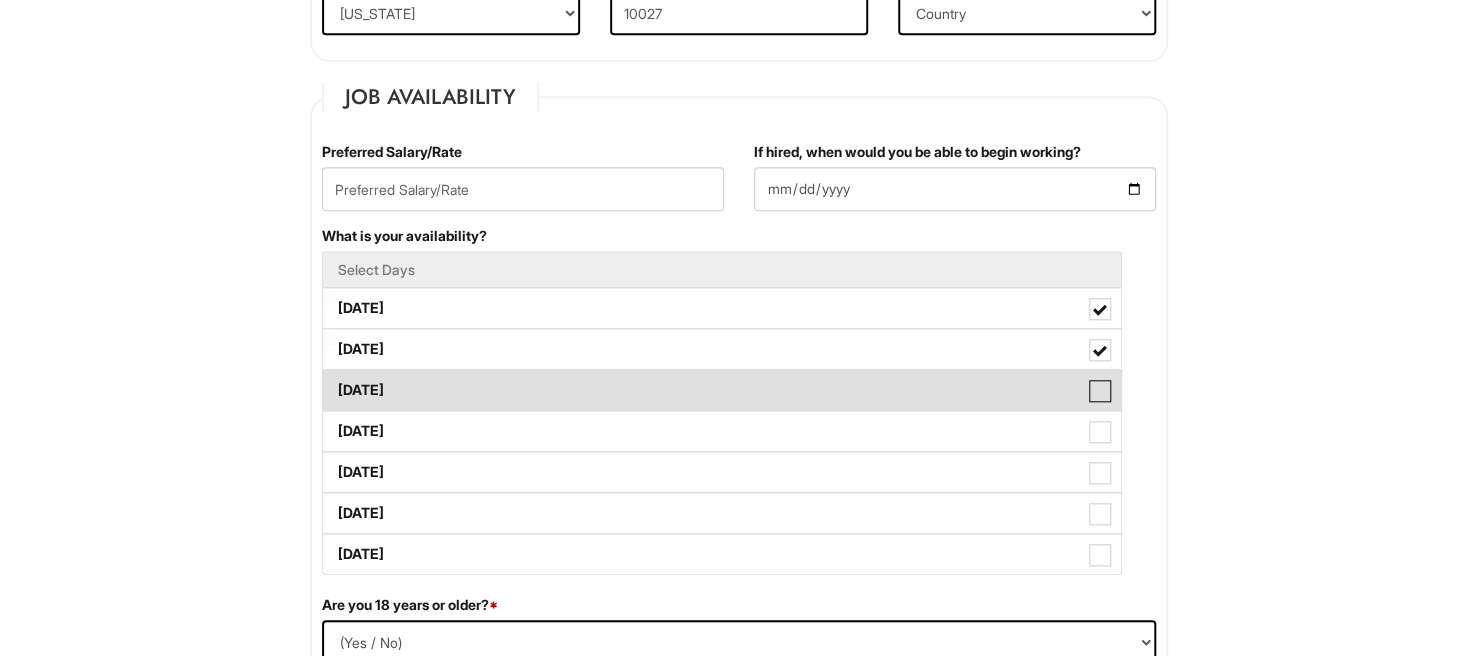 click on "Wednesday" at bounding box center (329, 380) 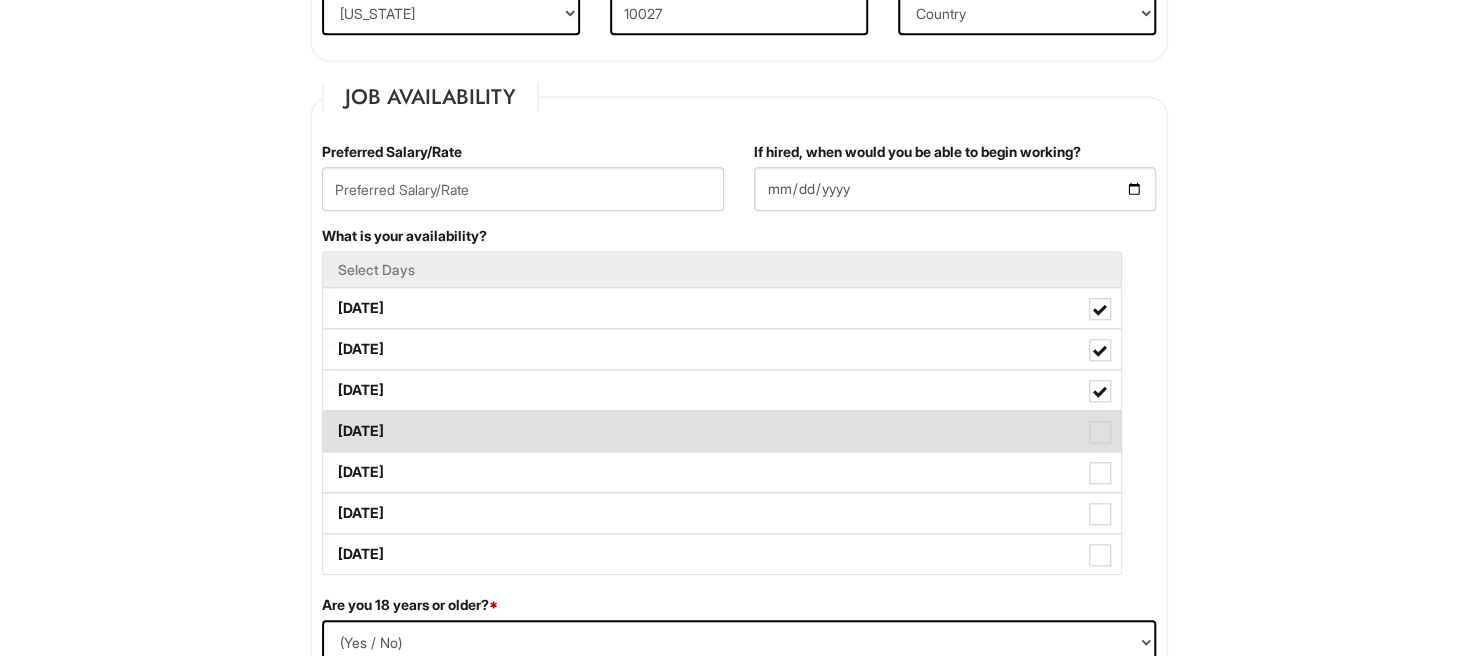 click on "Thursday" at bounding box center [722, 431] 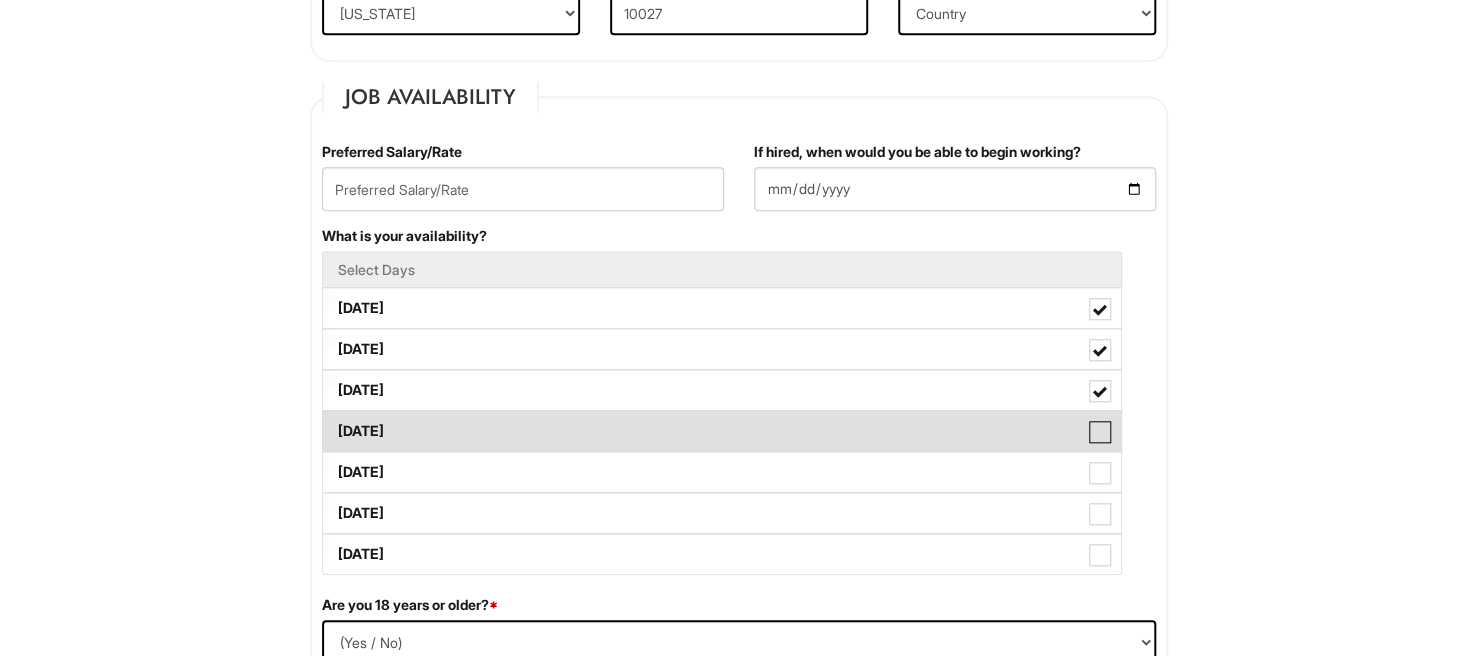 click on "Thursday" at bounding box center (329, 421) 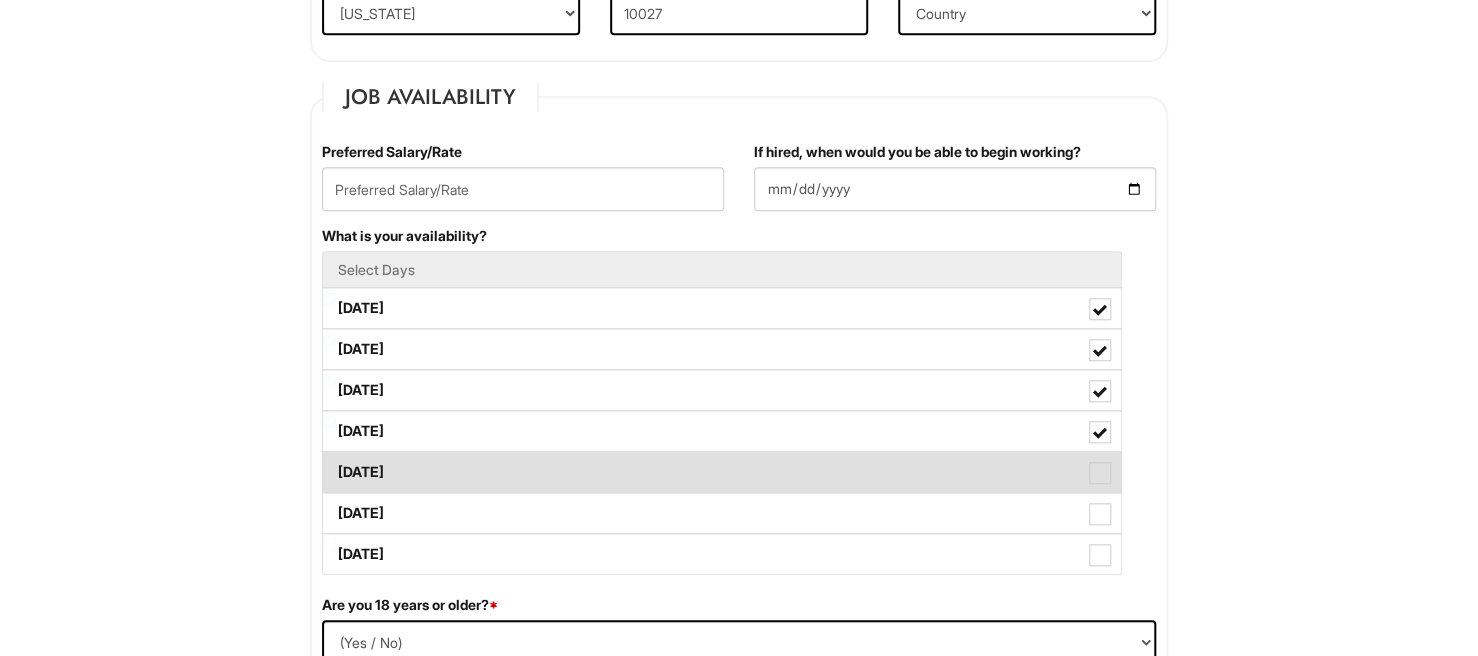 click on "Friday" at bounding box center (722, 472) 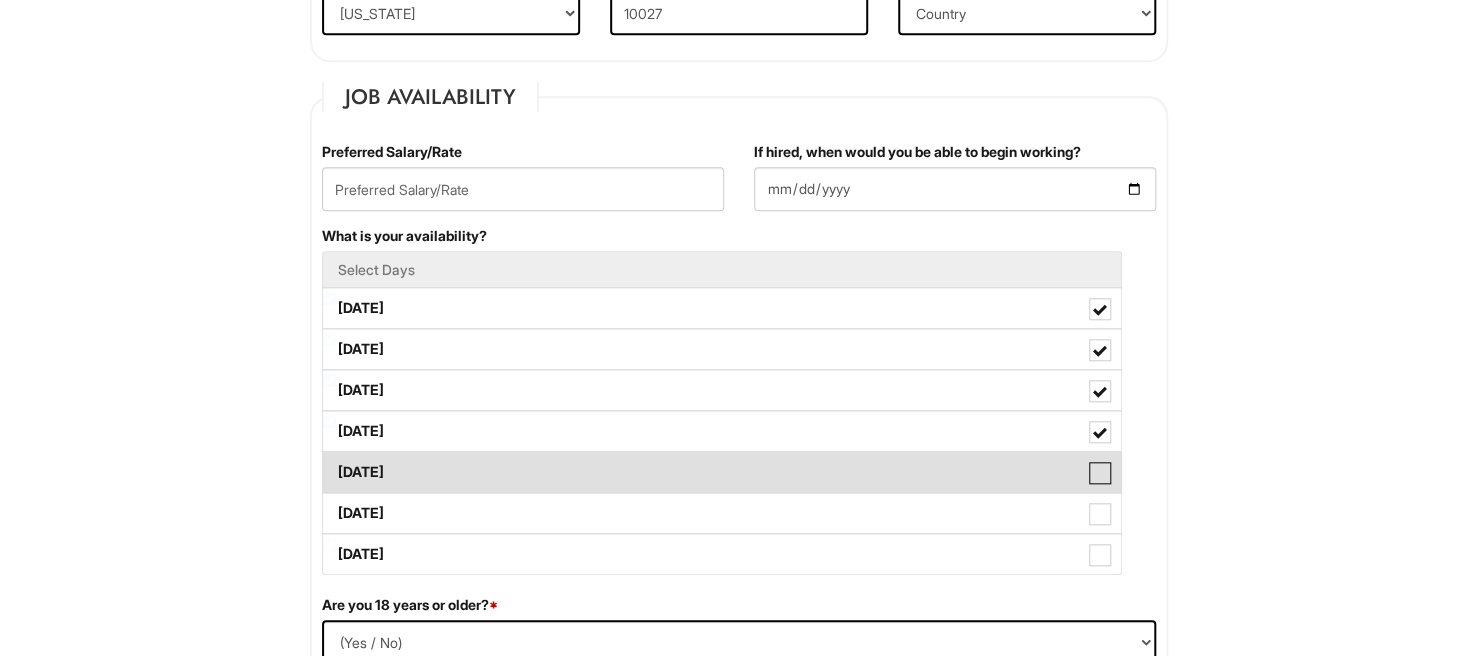 click on "Friday" at bounding box center (329, 462) 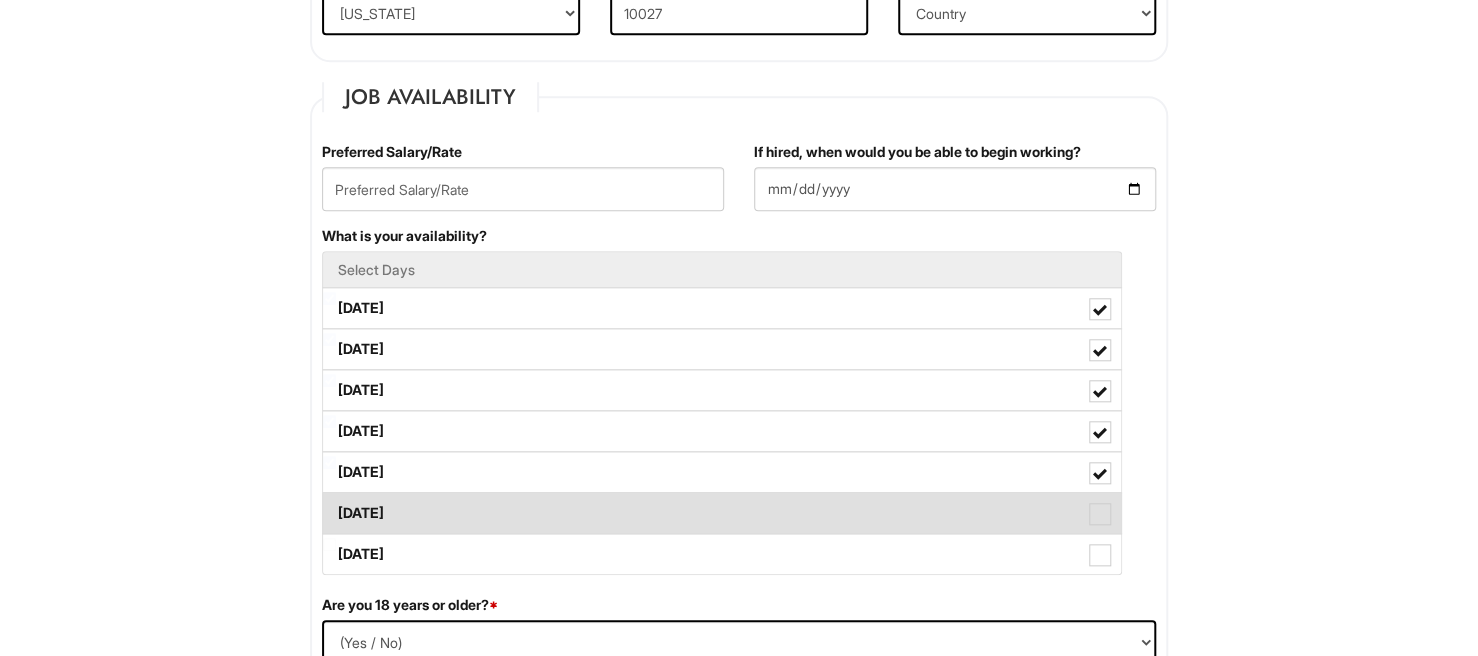 click on "Saturday" at bounding box center [722, 513] 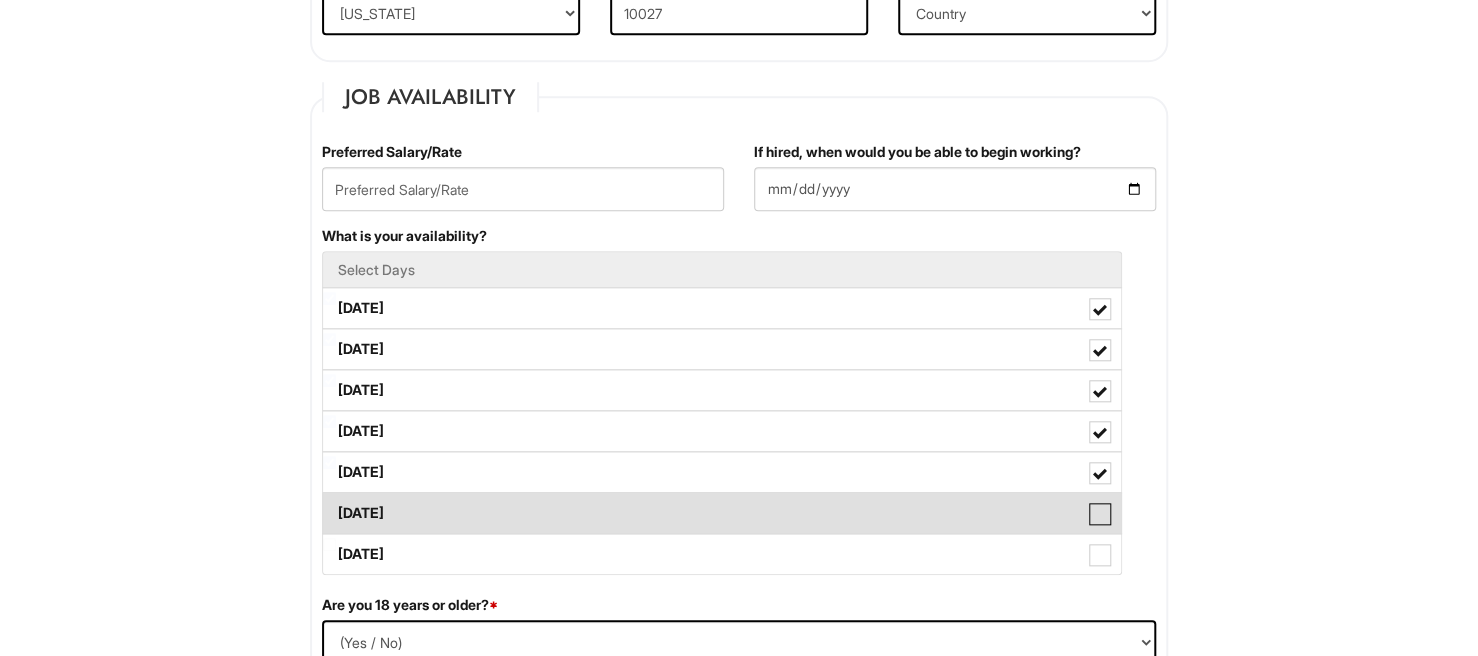 click on "Saturday" at bounding box center [329, 503] 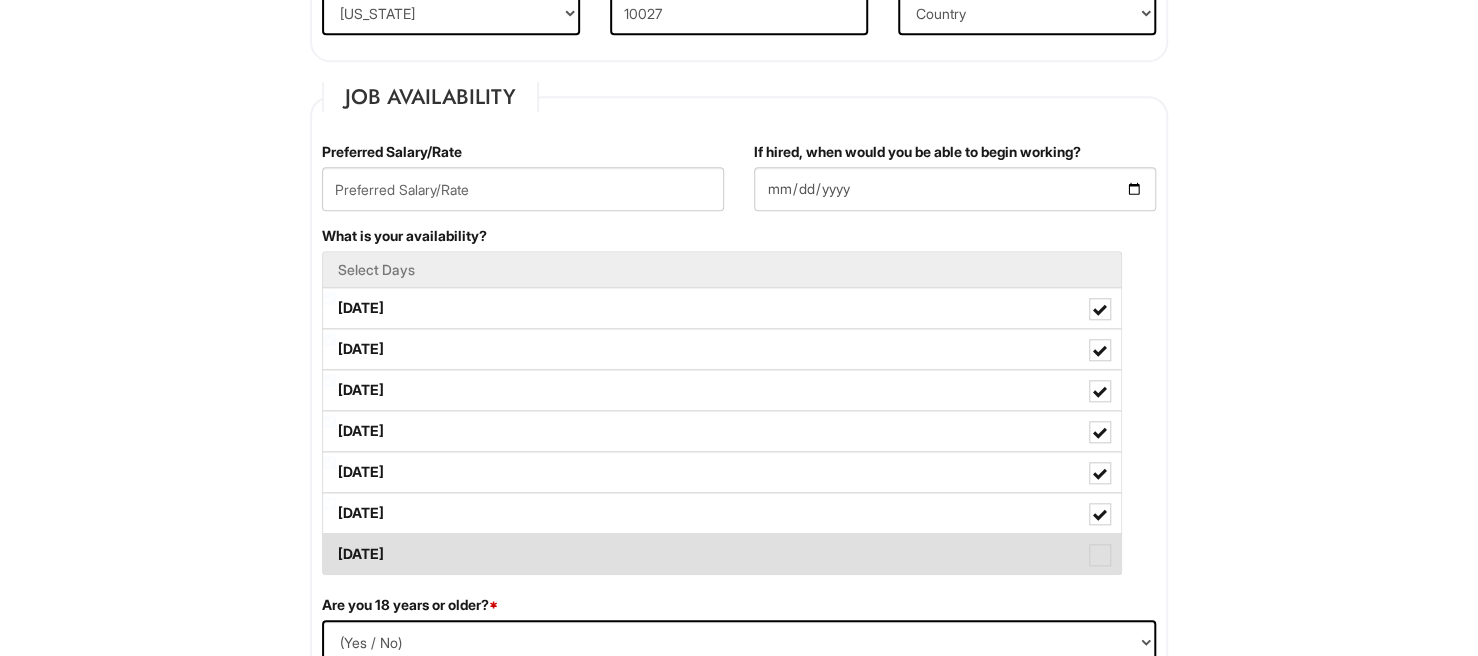 click on "Sunday" at bounding box center [722, 554] 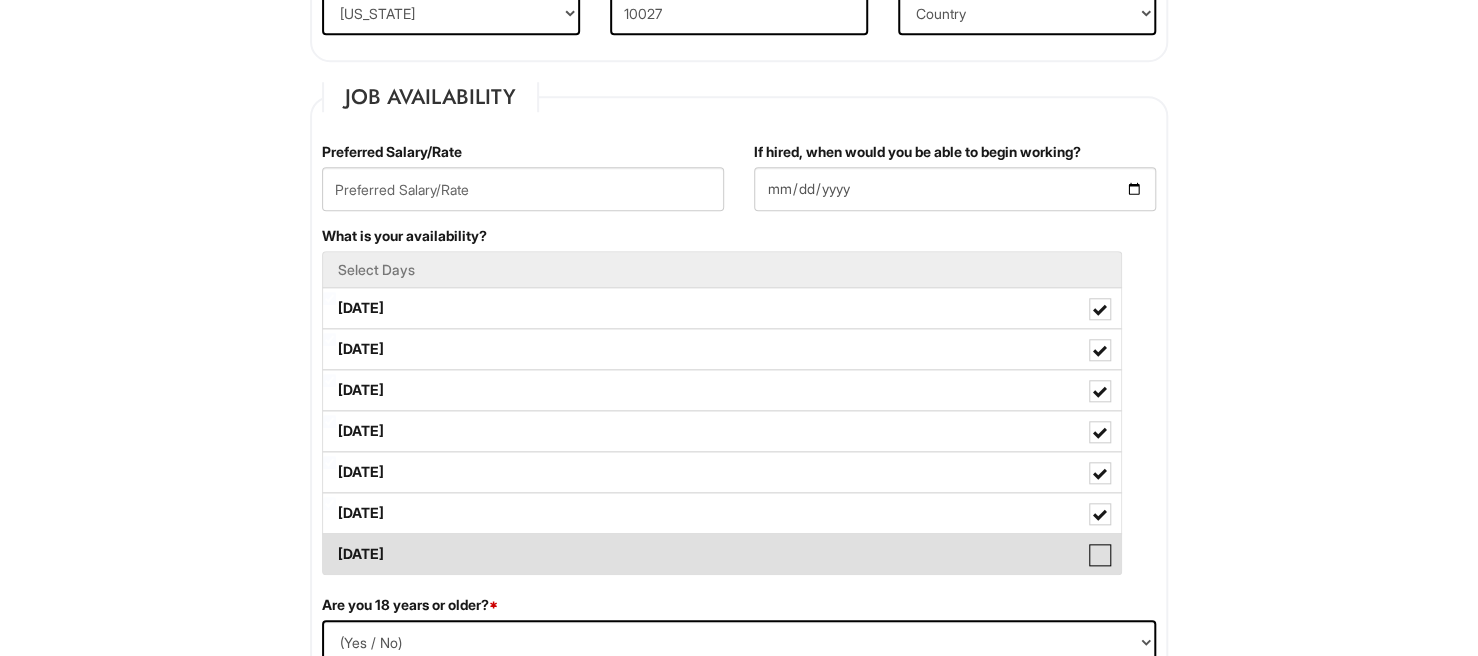 click on "Sunday" at bounding box center [329, 544] 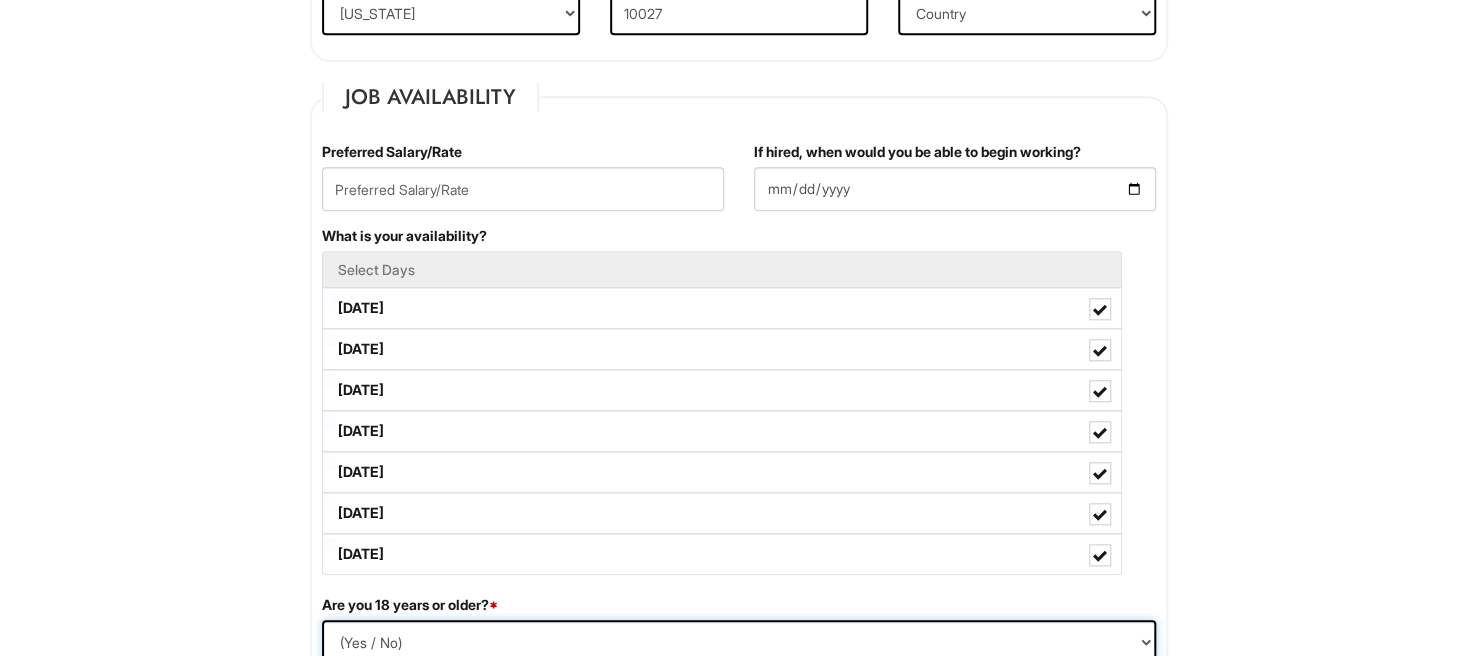 scroll, scrollTop: 764, scrollLeft: 0, axis: vertical 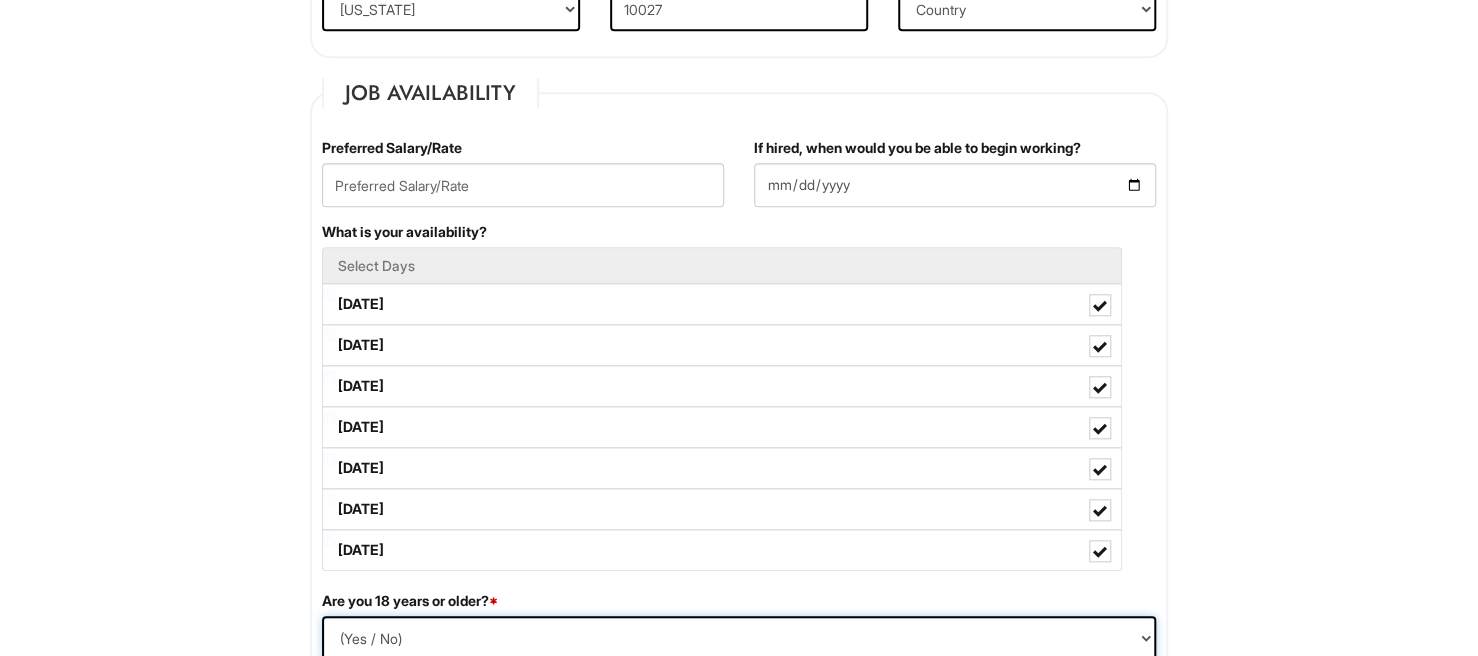 click on "(Yes / No) Yes No" at bounding box center (739, 638) 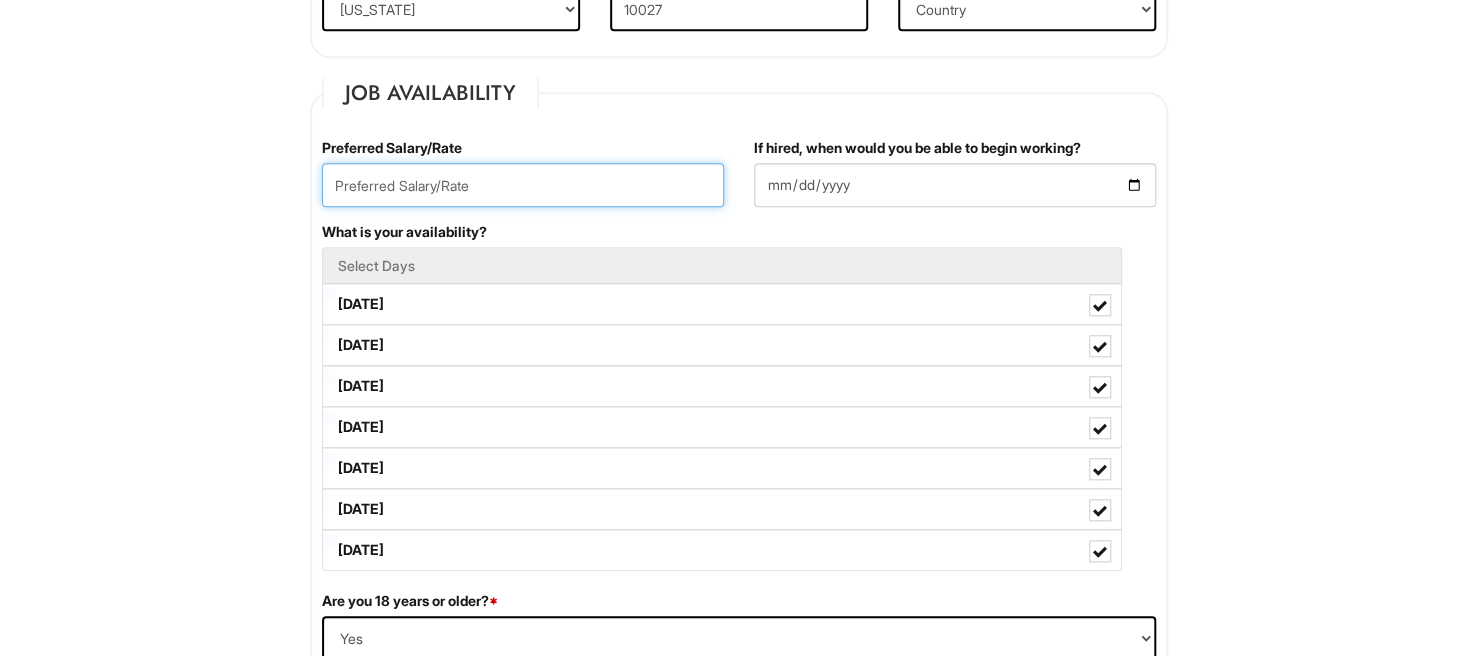 click at bounding box center [523, 185] 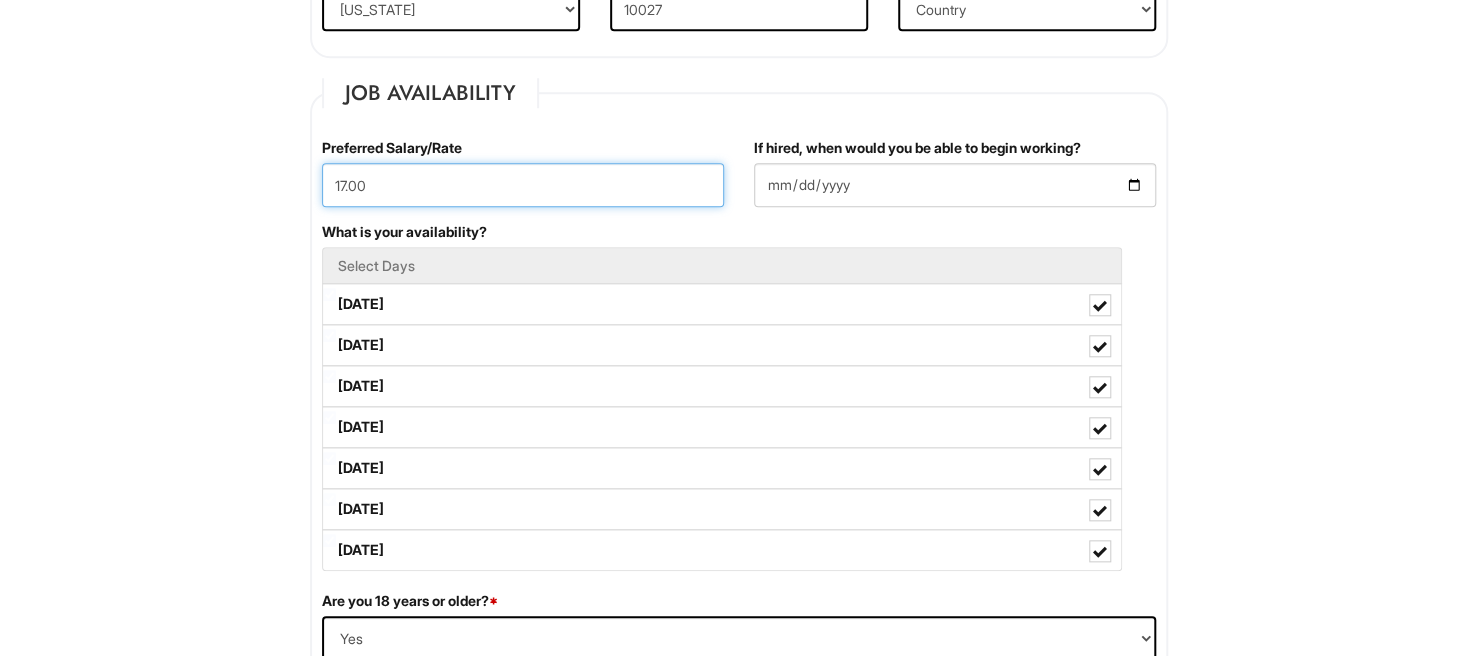 type on "17.00" 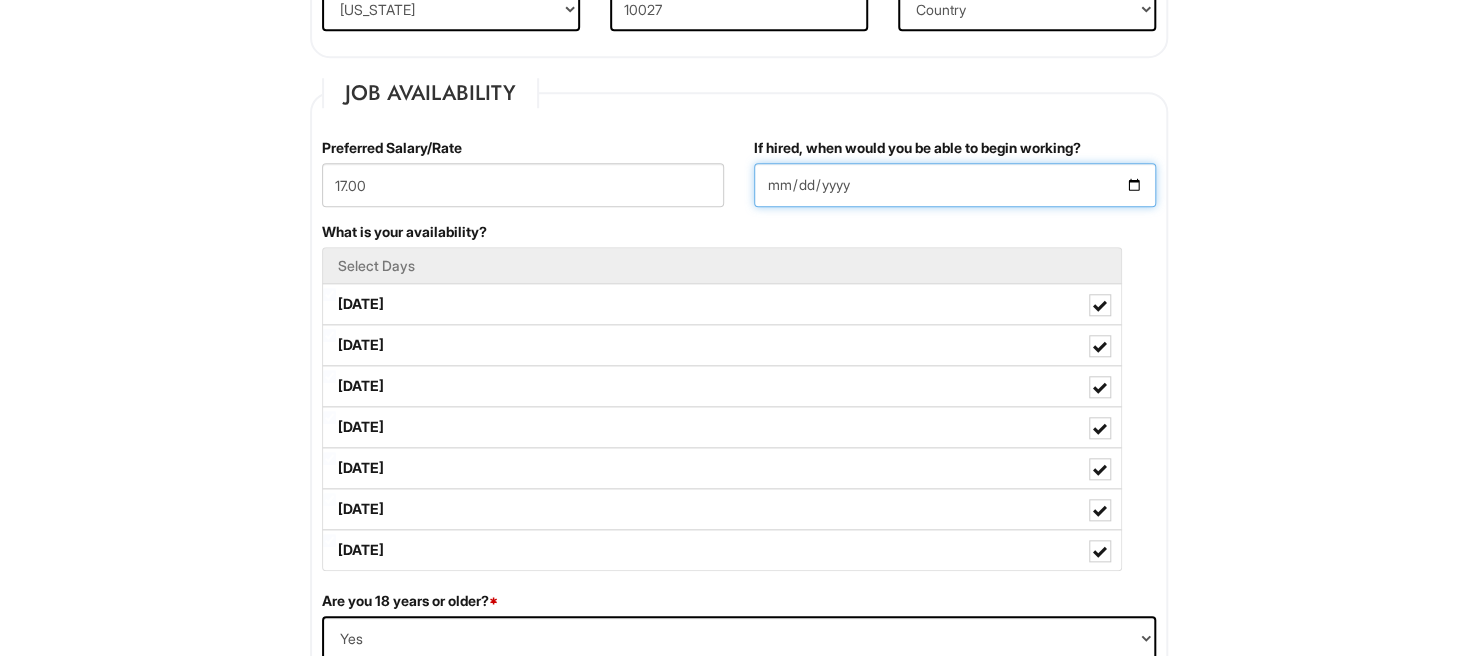 click on "If hired, when would you be able to begin working?" at bounding box center [955, 185] 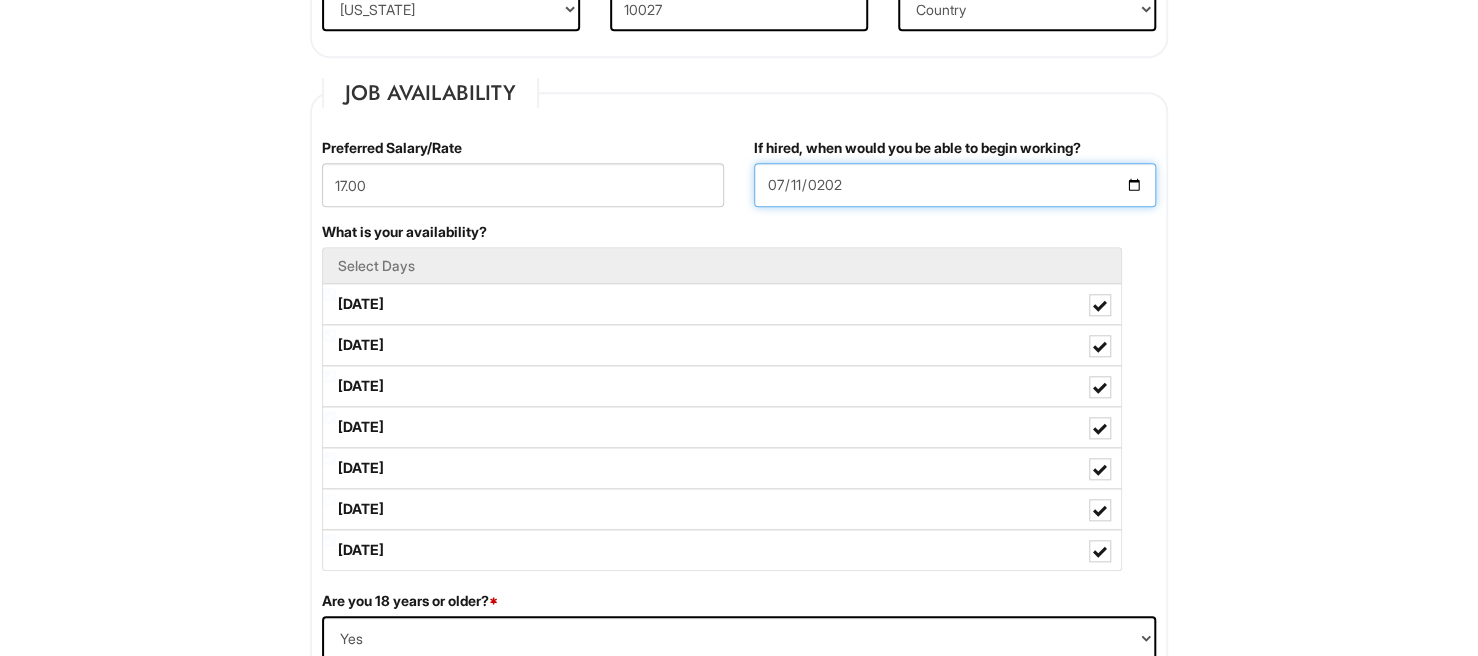 type on "2025-07-11" 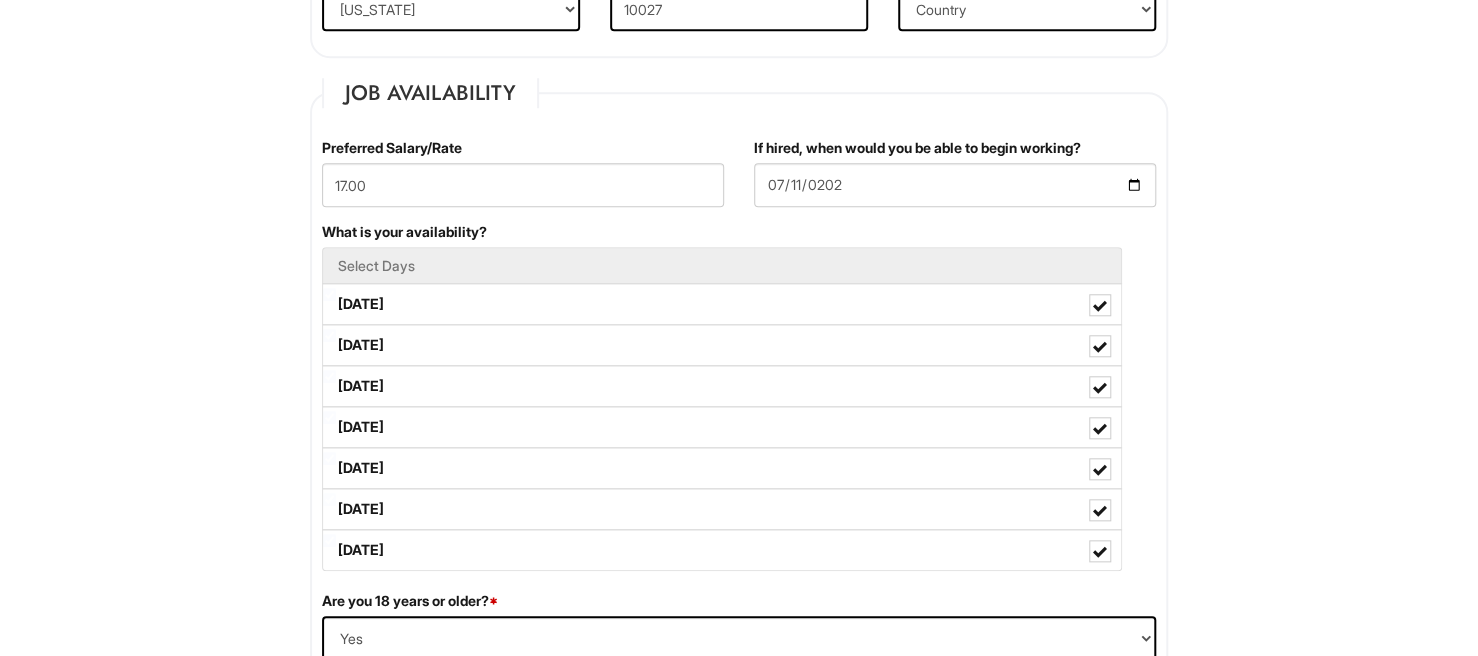 click on "Please Complete This Form 1 2 3 Stock Associate, A|X Armani Exchange PLEASE COMPLETE ALL REQUIRED FIELDS
We are an Equal Opportunity Employer. All persons shall have the opportunity to be considered for employment without regard to their race, color, creed, religion, national origin, ancestry, citizenship status, age, disability, gender, sex, sexual orientation, veteran status, genetic information or any other characteristic protected by applicable federal, state or local laws. We will endeavor to make a reasonable accommodation to the known physical or mental limitations of a qualified applicant with a disability unless the accommodation would impose an undue hardship on the operation of our business. If you believe you require such assistance to complete this form or to participate in an interview, please let us know.
Personal Information
Last Name  *   Taylor
First Name  *   Samuel
Middle Name   J
E-mail Address  *   samueltaylornyc@gmail.com
Phone  *   9548920810" at bounding box center [739, 1189] 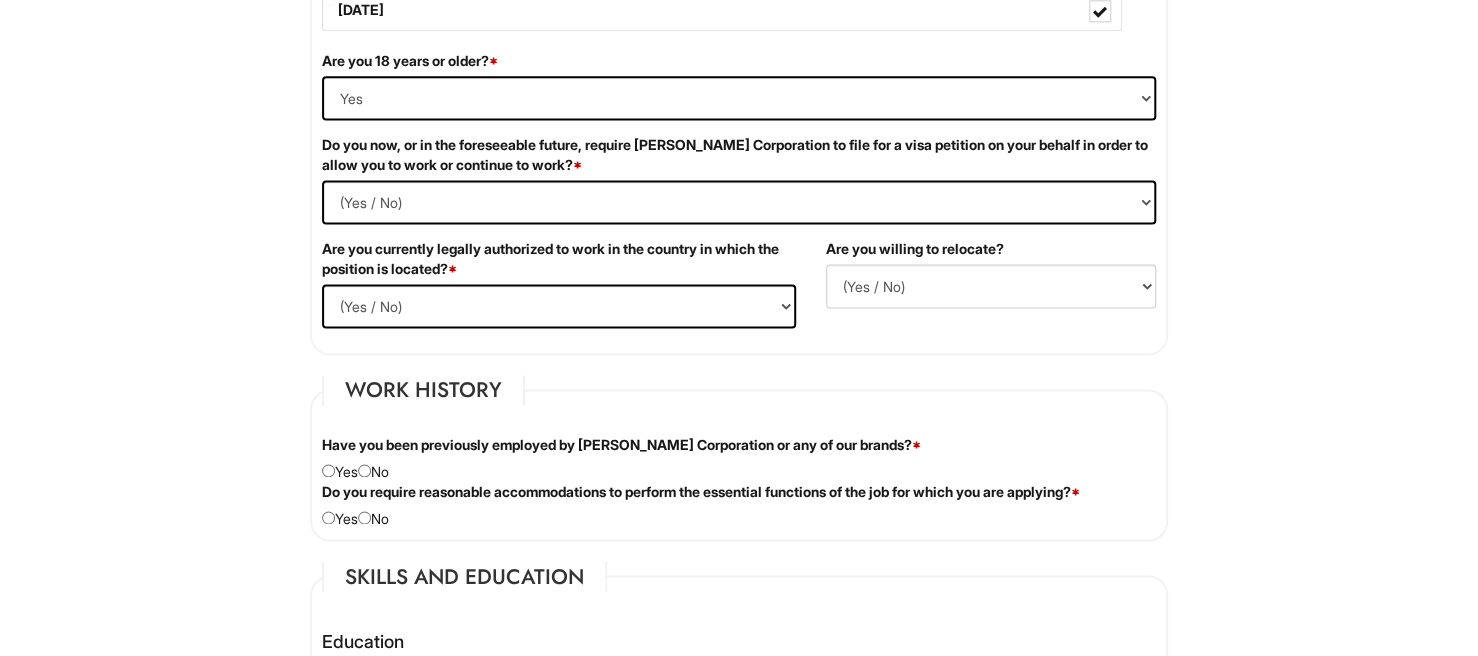 scroll, scrollTop: 1324, scrollLeft: 0, axis: vertical 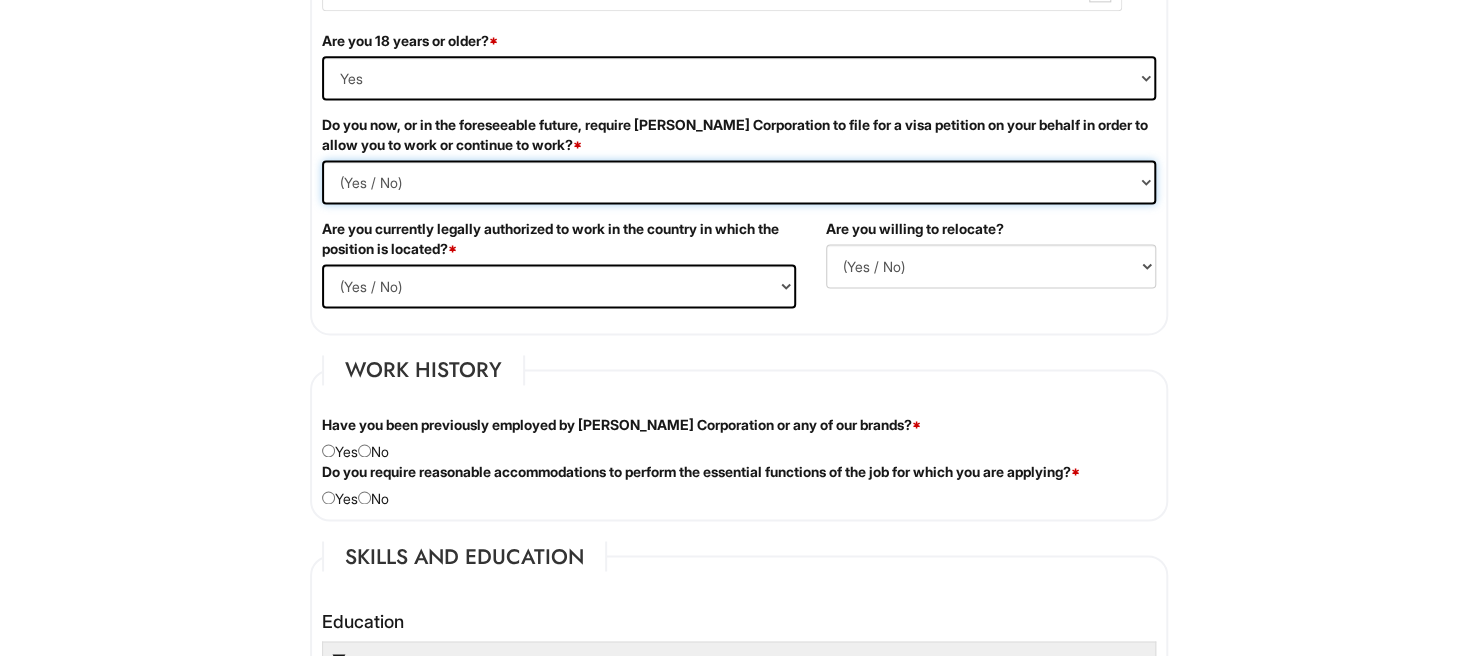 click on "(Yes / No) Yes No" at bounding box center [739, 182] 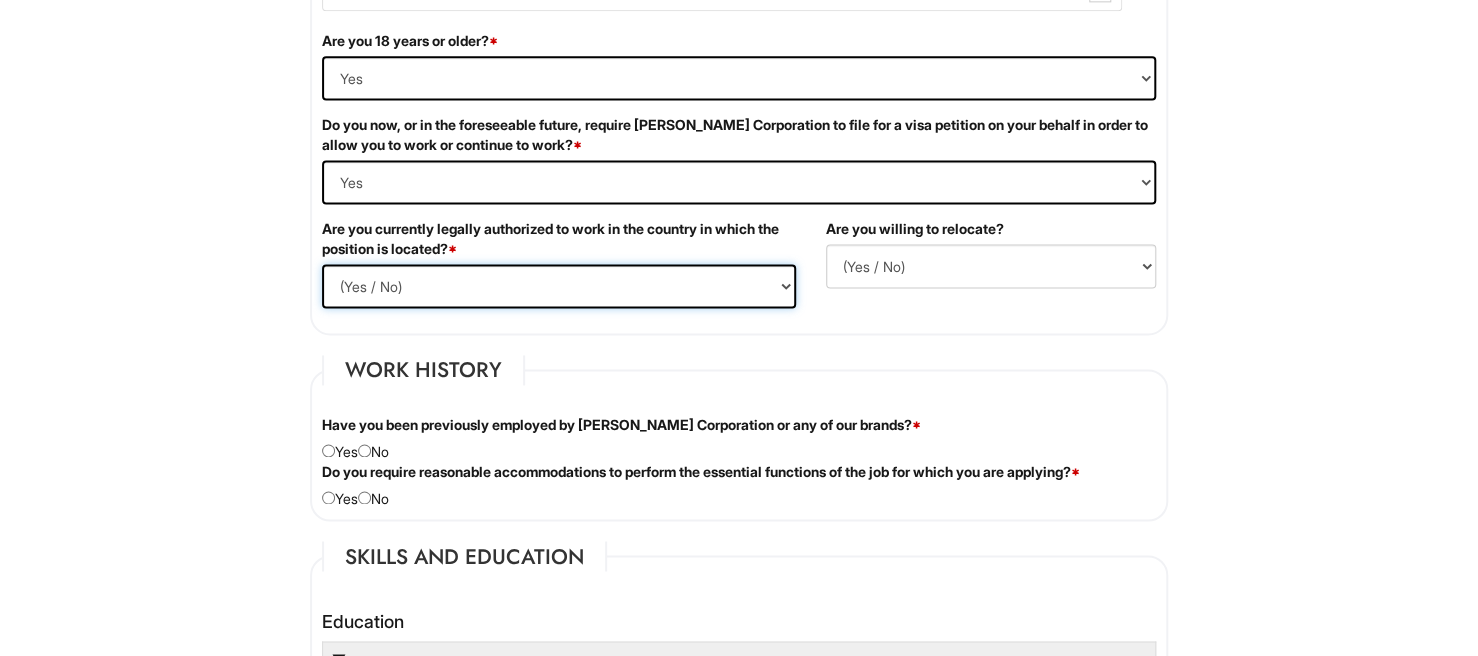 click on "(Yes / No) Yes No" at bounding box center (559, 286) 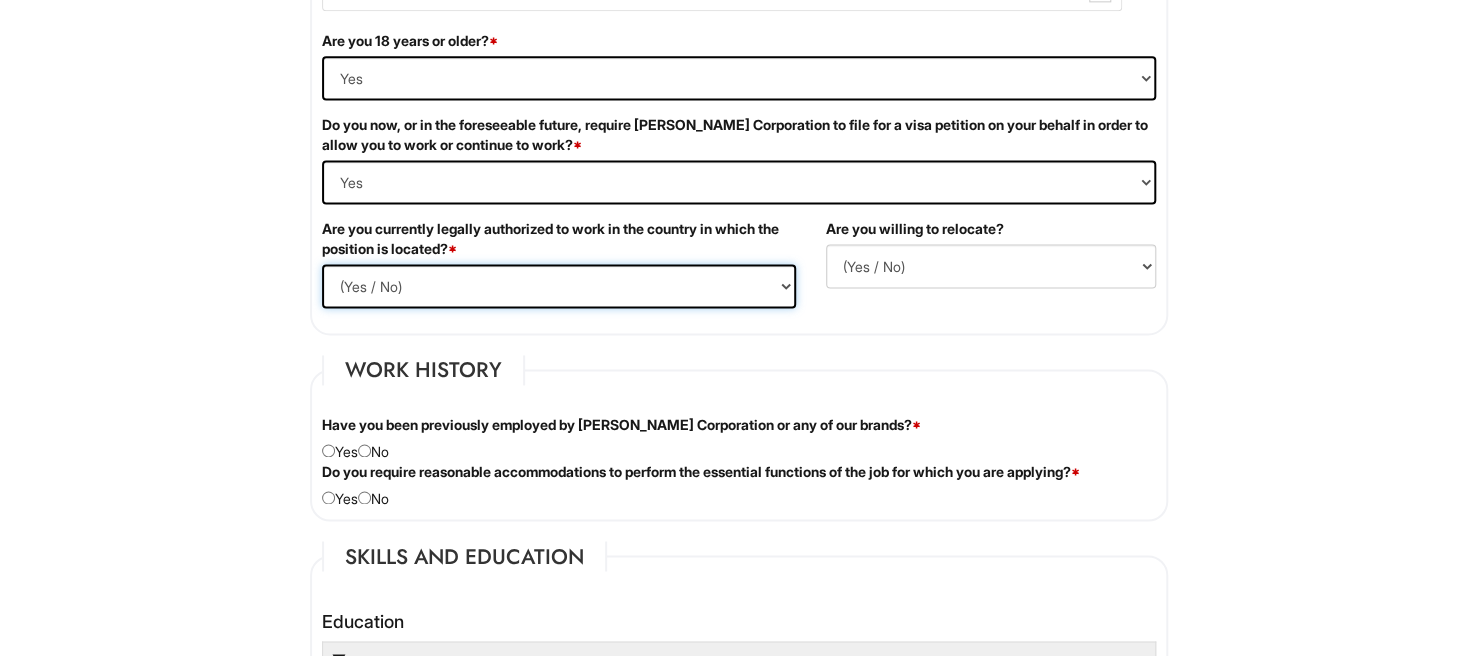 select on "Yes" 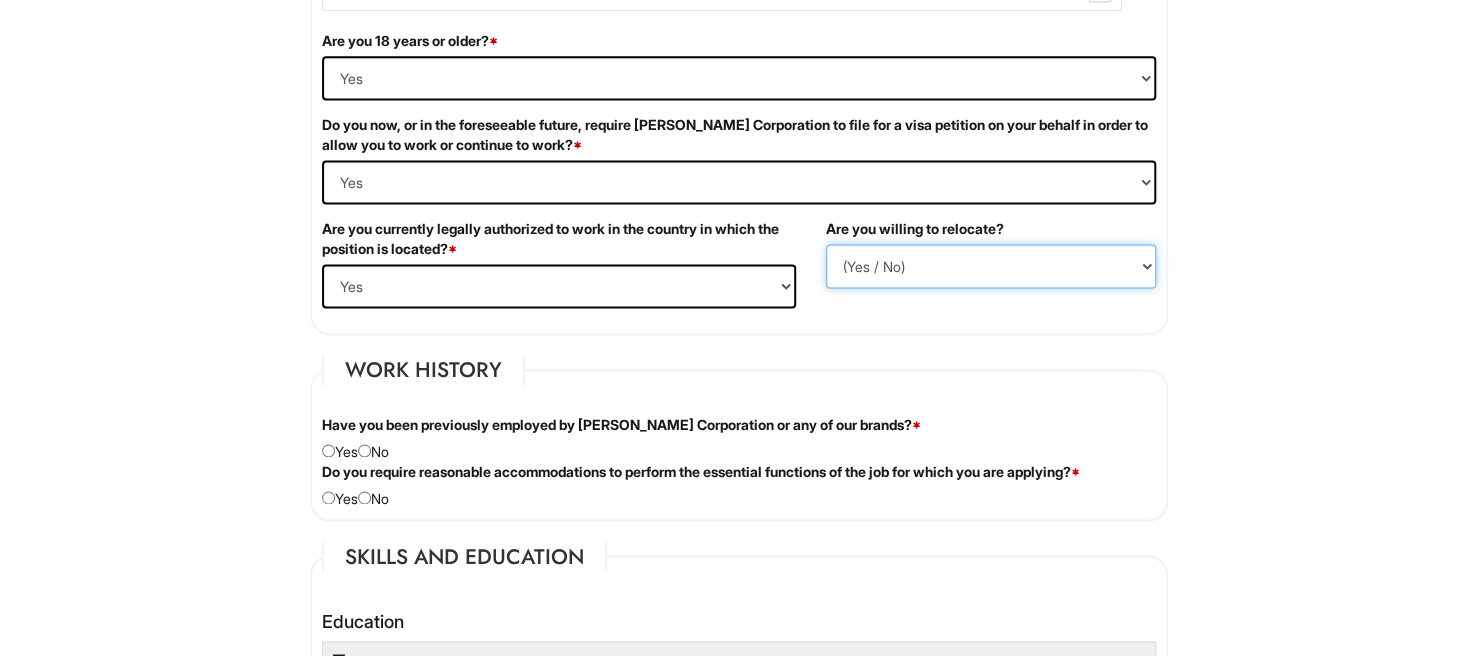 click on "(Yes / No) No Yes" at bounding box center (991, 266) 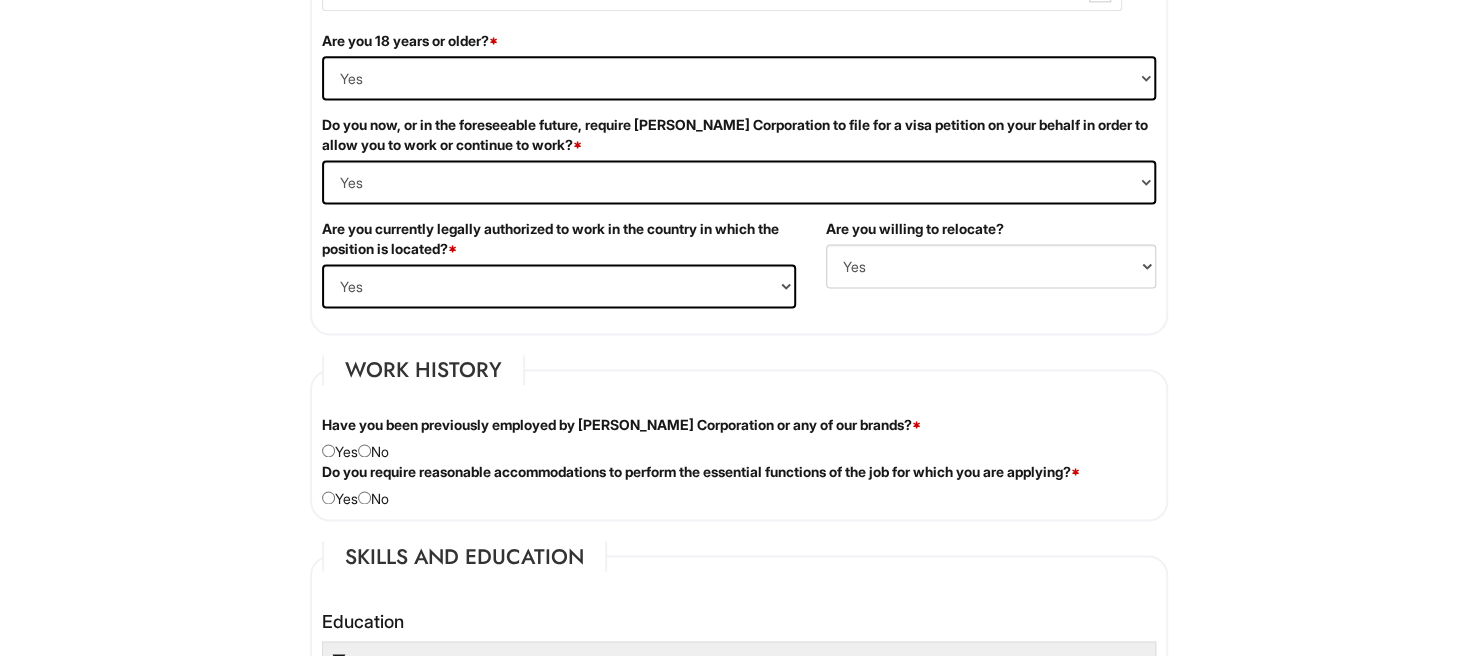 click on "Work History
Have you been previously employed by Giorgio Armani Corporation or any of our brands? *    Yes   No
Please state where, when, final position, and reason for leaving.
Do you require reasonable accommodations to perform the essential functions of the job for which you are applying? *    Yes   No
Please Specify" at bounding box center (739, 438) 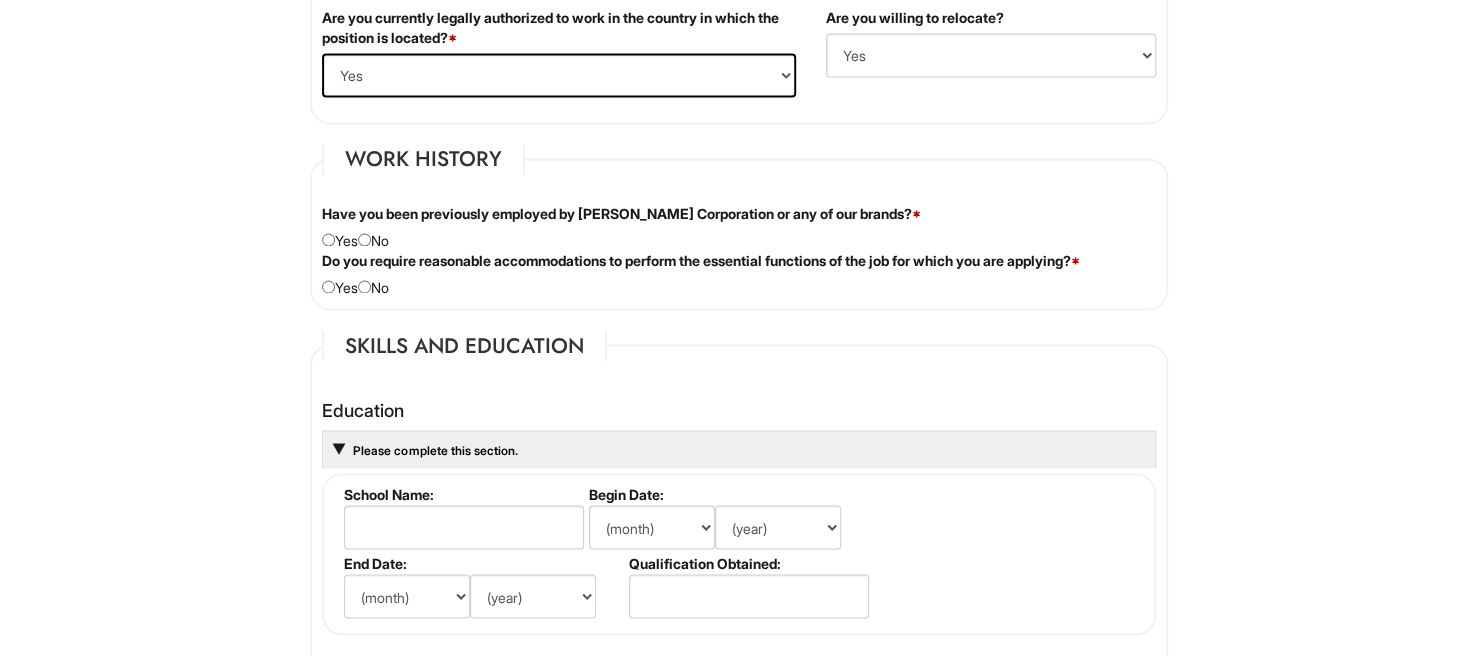 scroll, scrollTop: 1604, scrollLeft: 0, axis: vertical 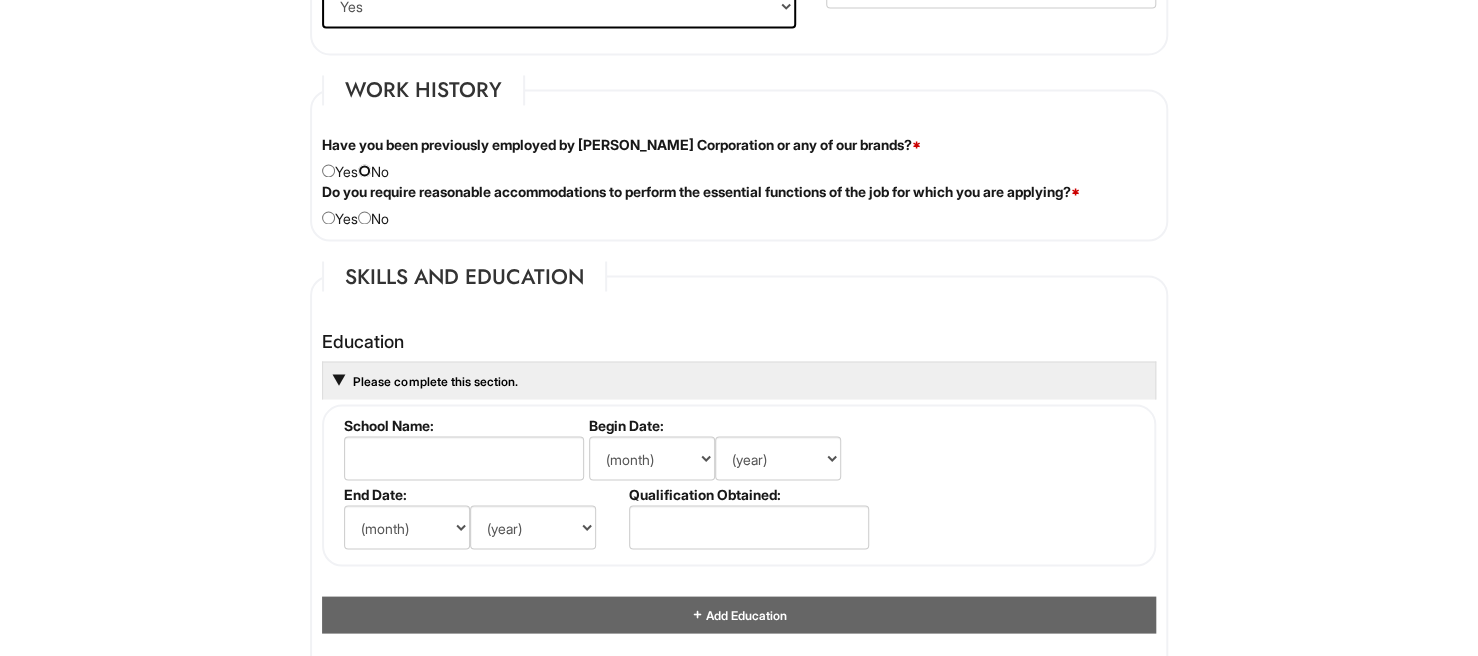 click at bounding box center [364, 170] 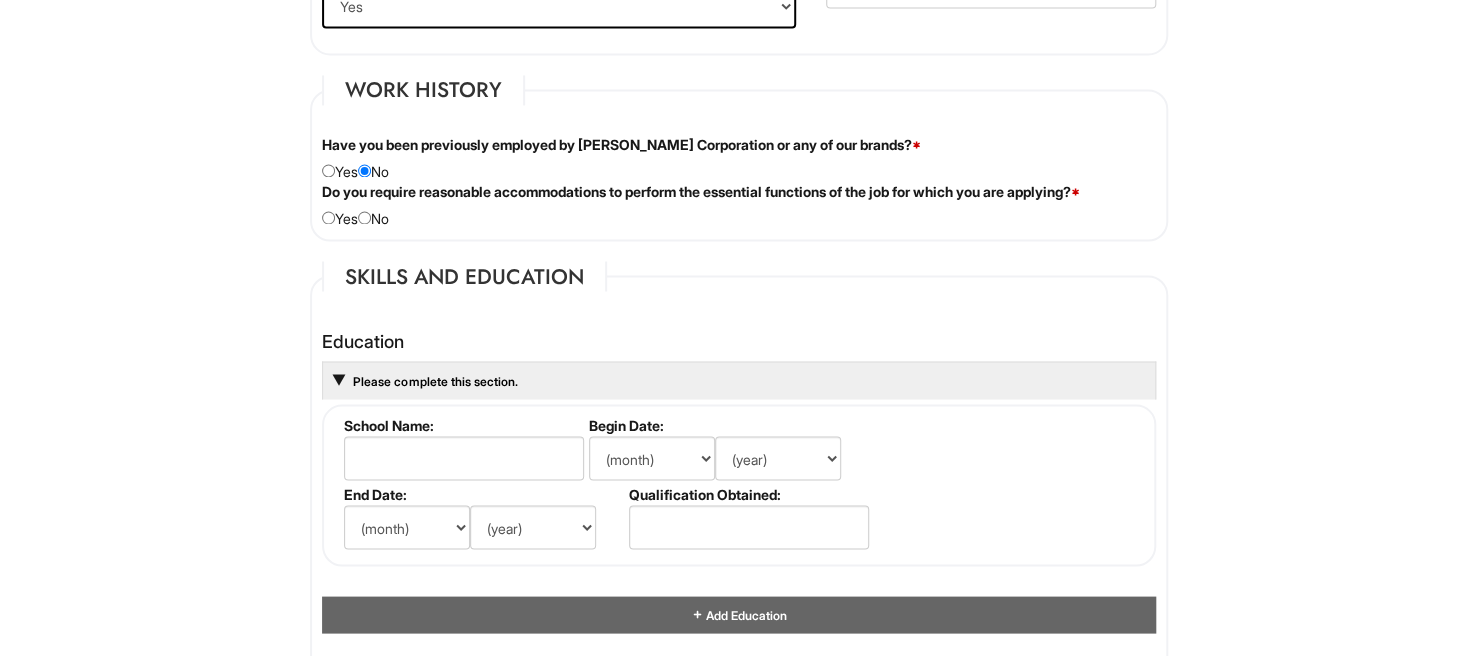 click on "Do you require reasonable accommodations to perform the essential functions of the job for which you are applying? *    Yes   No" at bounding box center (739, 205) 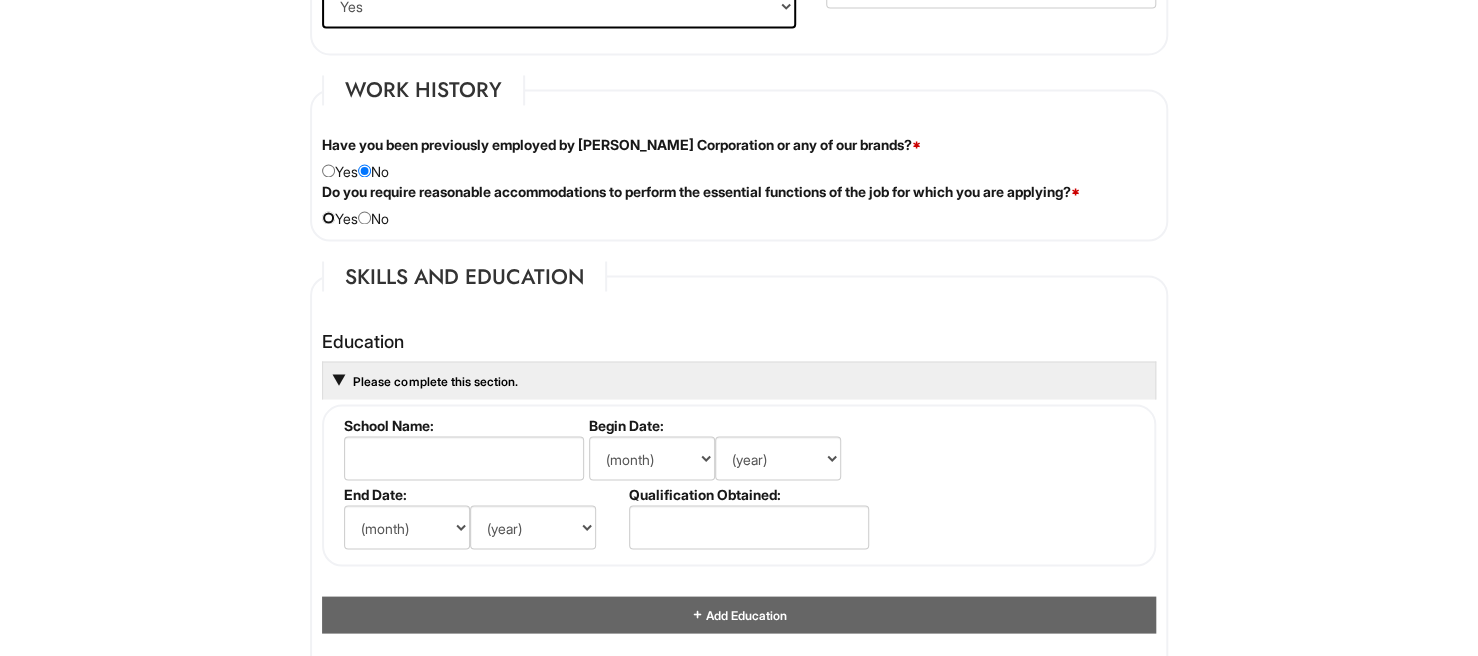 click at bounding box center (328, 217) 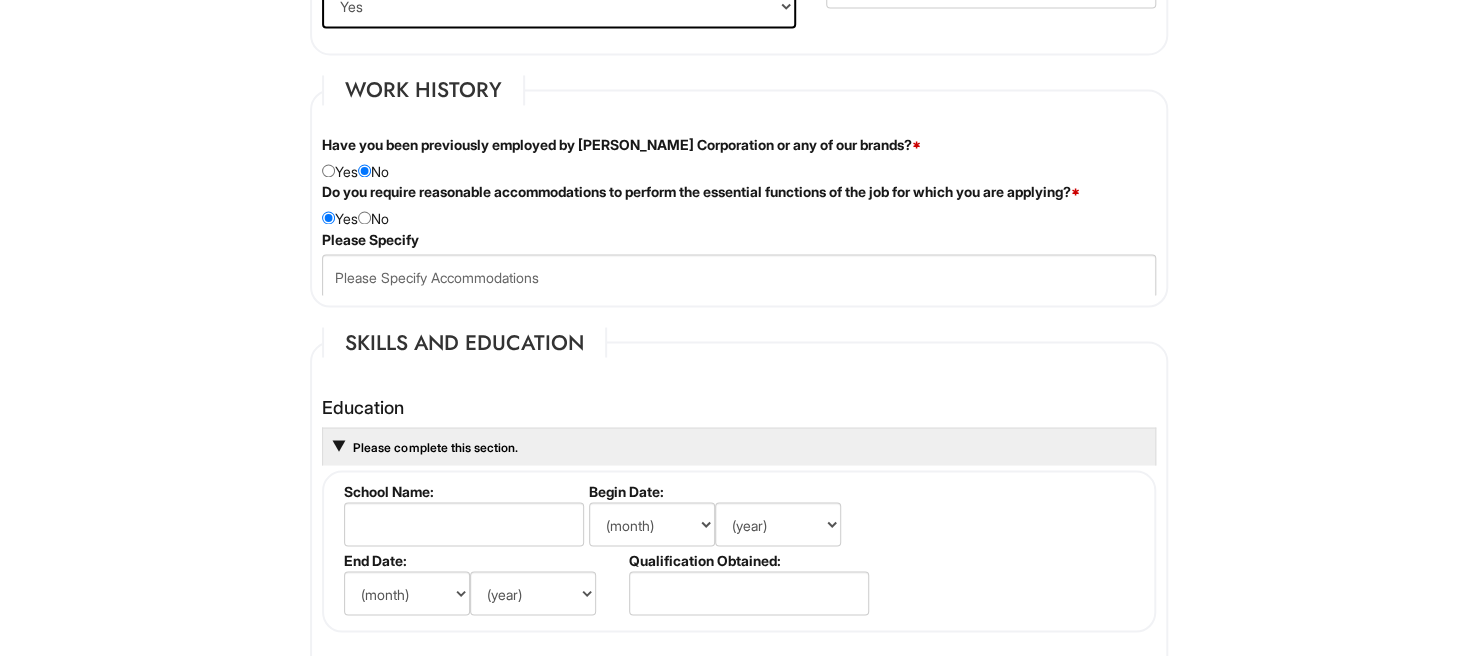 click on "Please Complete This Form 1 2 3 Stock Associate, A|X Armani Exchange PLEASE COMPLETE ALL REQUIRED FIELDS
We are an Equal Opportunity Employer. All persons shall have the opportunity to be considered for employment without regard to their race, color, creed, religion, national origin, ancestry, citizenship status, age, disability, gender, sex, sexual orientation, veteran status, genetic information or any other characteristic protected by applicable federal, state or local laws. We will endeavor to make a reasonable accommodation to the known physical or mental limitations of a qualified applicant with a disability unless the accommodation would impose an undue hardship on the operation of our business. If you believe you require such assistance to complete this form or to participate in an interview, please let us know.
Personal Information
Last Name  *   Taylor
First Name  *   Samuel
Middle Name   J
E-mail Address  *   samueltaylornyc@gmail.com
Phone  *   9548920810" at bounding box center [739, 382] 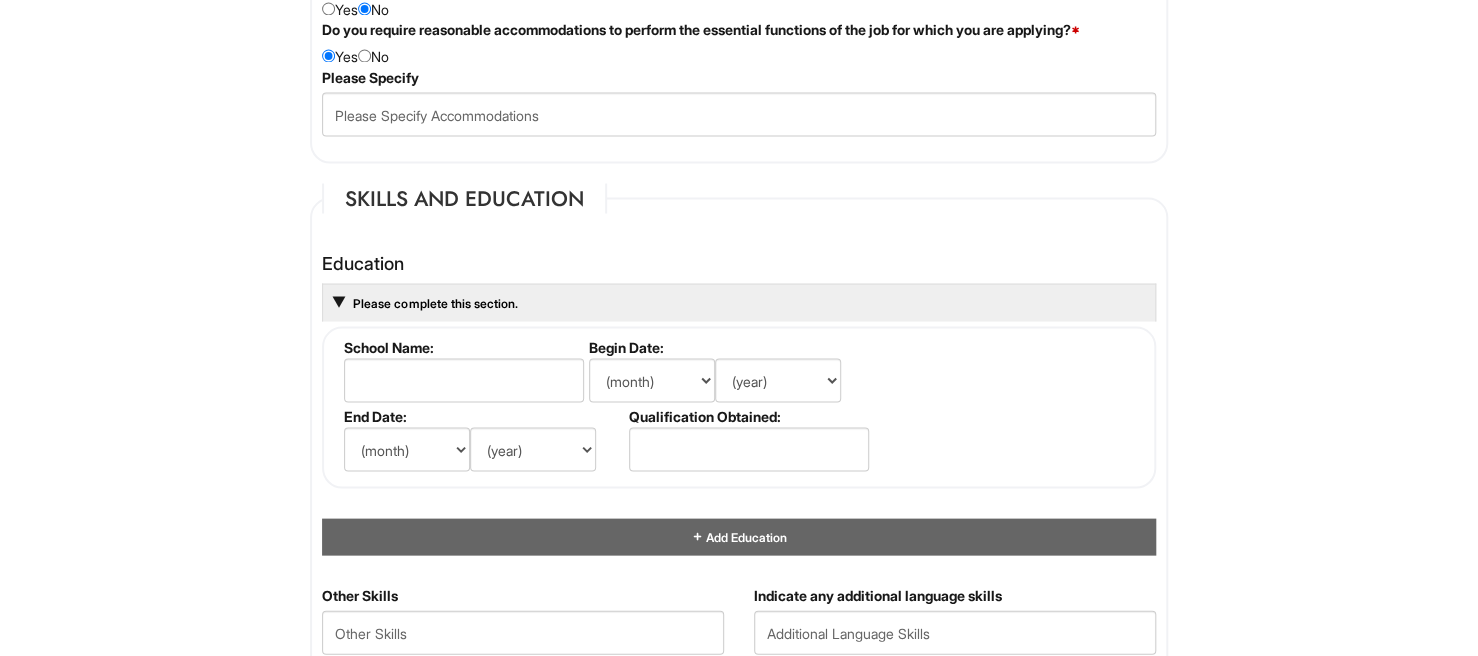 scroll, scrollTop: 1764, scrollLeft: 0, axis: vertical 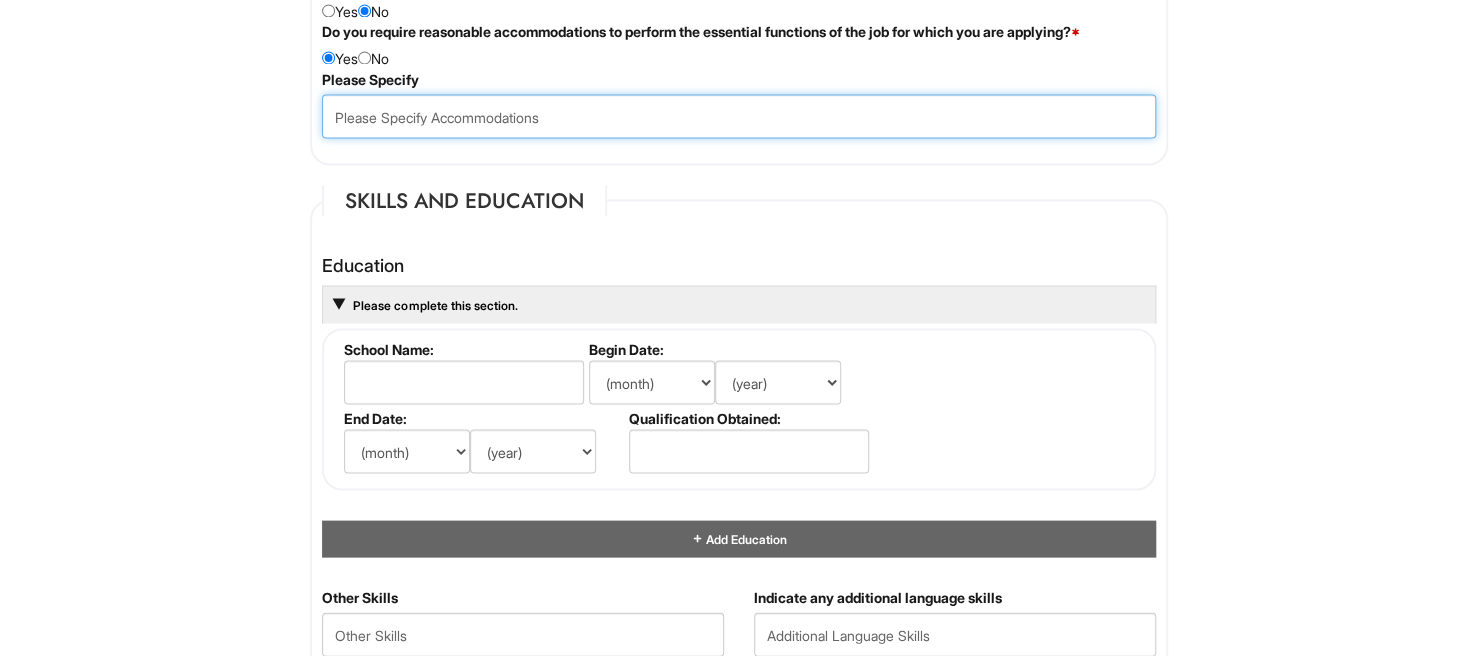 click at bounding box center (739, 116) 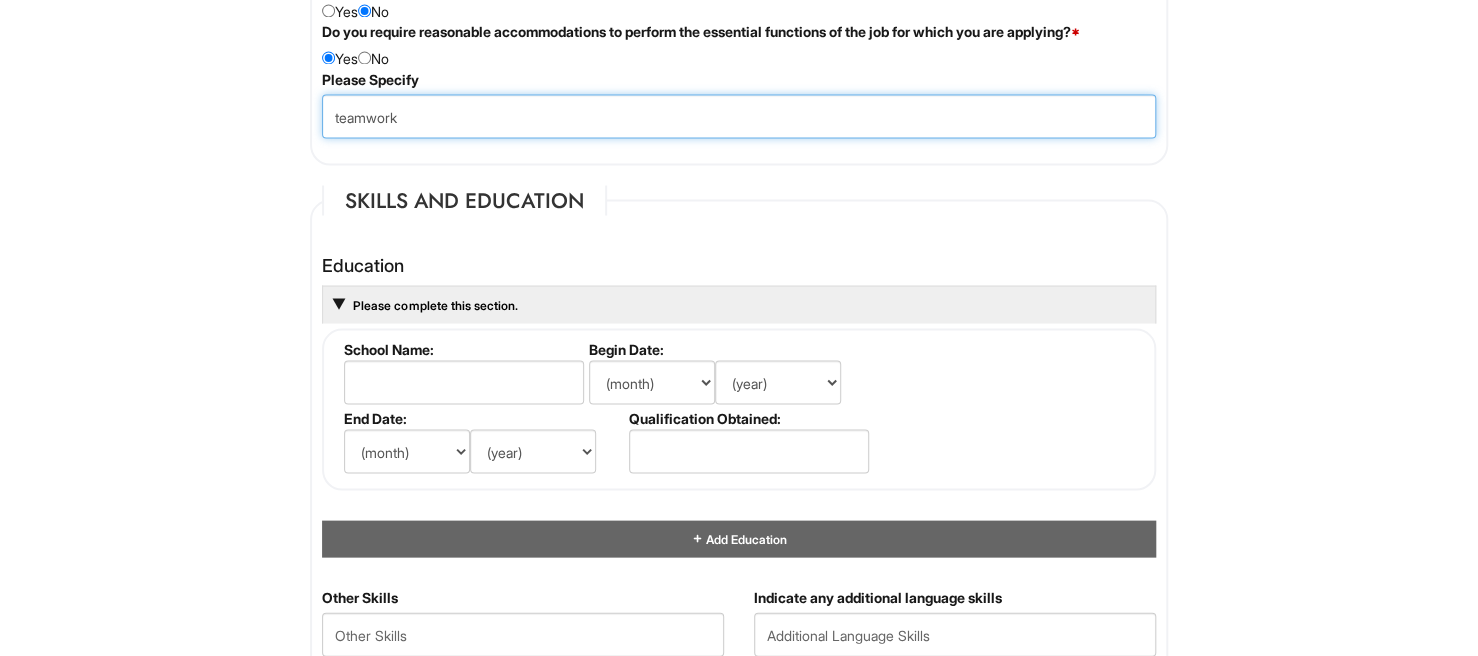 type on "teamwork" 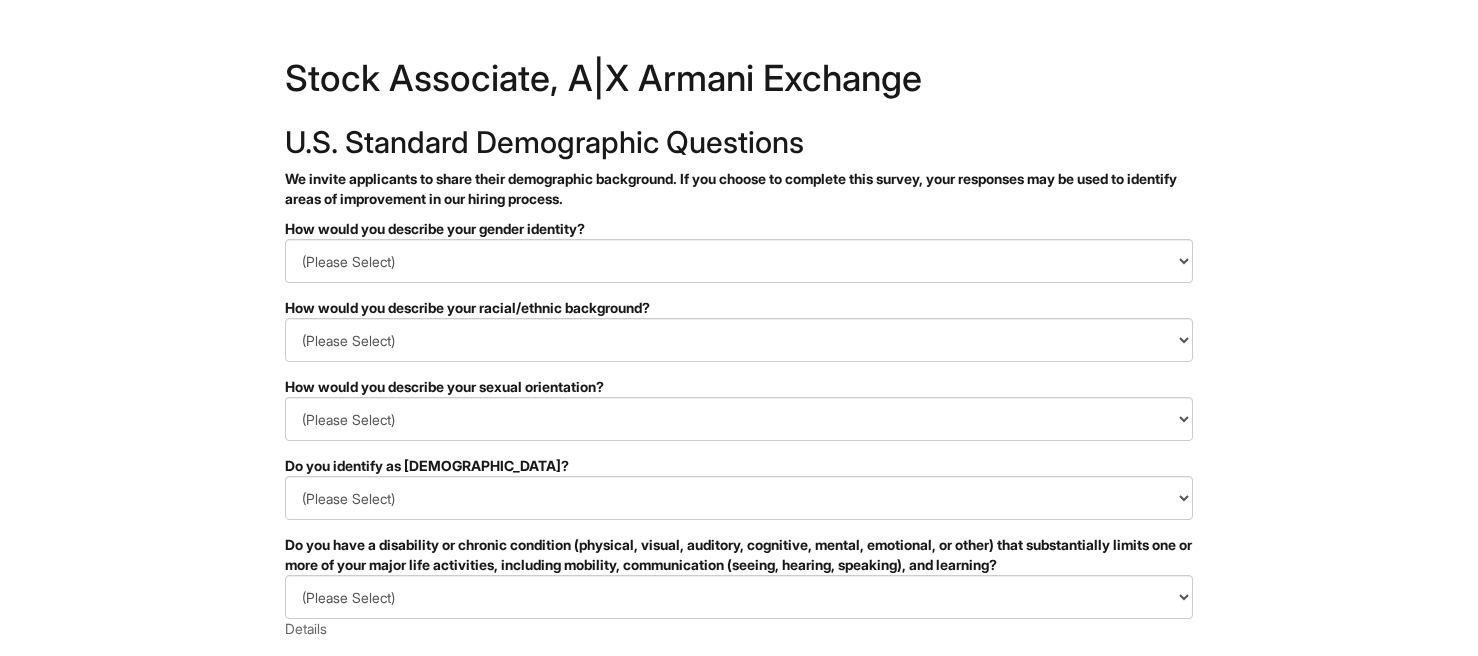 scroll, scrollTop: 0, scrollLeft: 0, axis: both 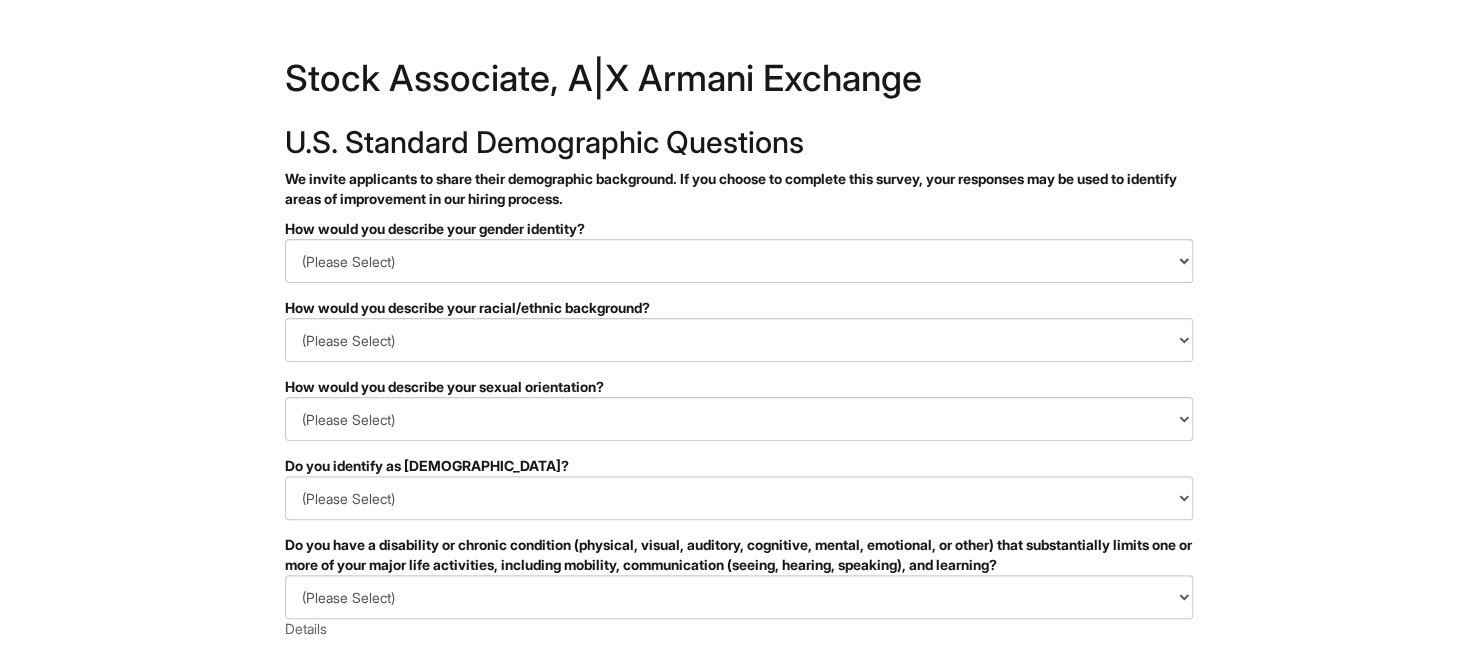 click on "&nbsp; ✔ 2 3 Stock Associate, A|X Armani Exchange U.S. Standard Demographic Questions We invite applicants to share their demographic background. If you choose to complete this survey, your responses may be used to identify
areas of improvement in our hiring process. PLEASE COMPLETE ALL REQUIRED FIELDS How would you describe your gender identity? (Please Select) Man Woman [DEMOGRAPHIC_DATA] I prefer to self-describe I don't wish to answer How would you describe your racial/ethnic background? (Please Select) [DEMOGRAPHIC_DATA] or of [DEMOGRAPHIC_DATA] descent    [DEMOGRAPHIC_DATA]    Hispanic, [DEMOGRAPHIC_DATA] or of [DEMOGRAPHIC_DATA] Origin    Indigenous, [DEMOGRAPHIC_DATA] or [US_STATE][DEMOGRAPHIC_DATA]    Middle Eastern or North [DEMOGRAPHIC_DATA] or [DEMOGRAPHIC_DATA]    [DEMOGRAPHIC_DATA]    Southeast Asian    White or [DEMOGRAPHIC_DATA]    I prefer to self-describe    I don't wish to answer How would you describe your sexual orientation? (Please Select) [DEMOGRAPHIC_DATA] [DEMOGRAPHIC_DATA] and/or [DEMOGRAPHIC_DATA] [DEMOGRAPHIC_DATA] [DEMOGRAPHIC_DATA] [DEMOGRAPHIC_DATA] [DEMOGRAPHIC_DATA] I prefer to self-describe I don't wish to answer Yes No Details" at bounding box center (739, 563) 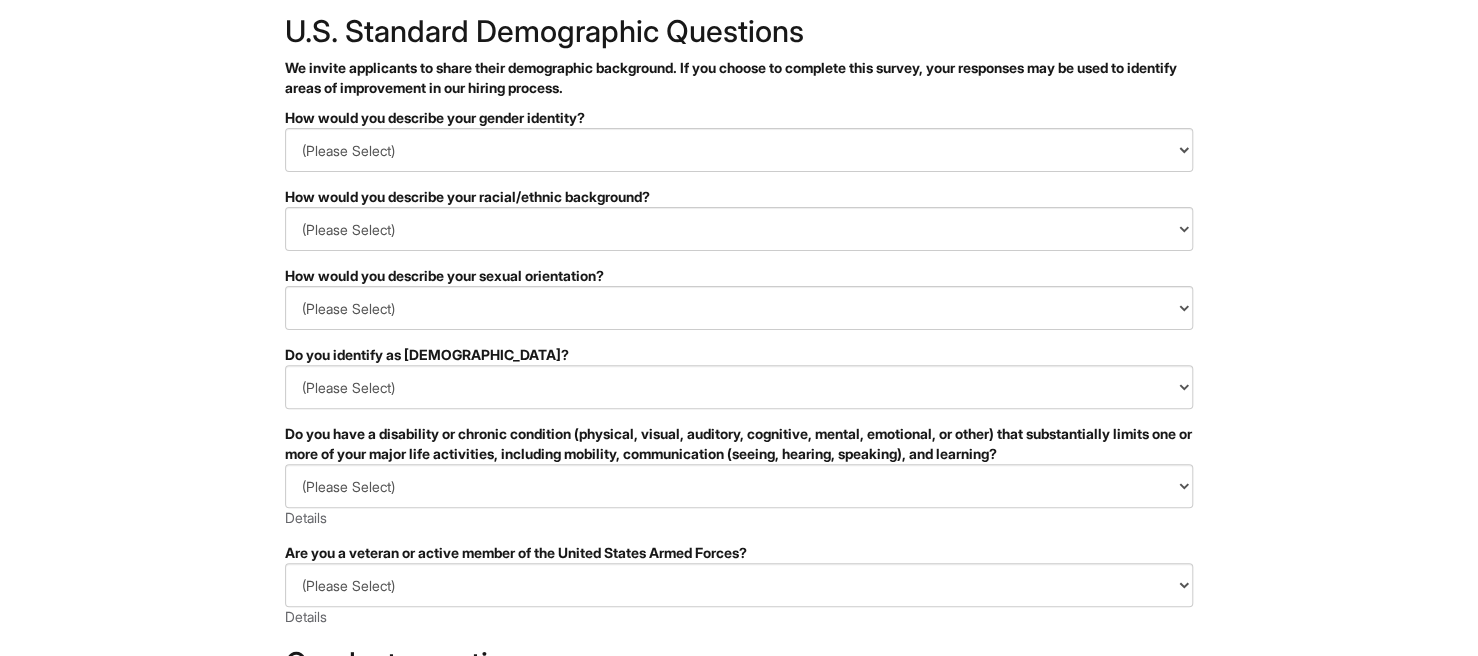 scroll, scrollTop: 109, scrollLeft: 0, axis: vertical 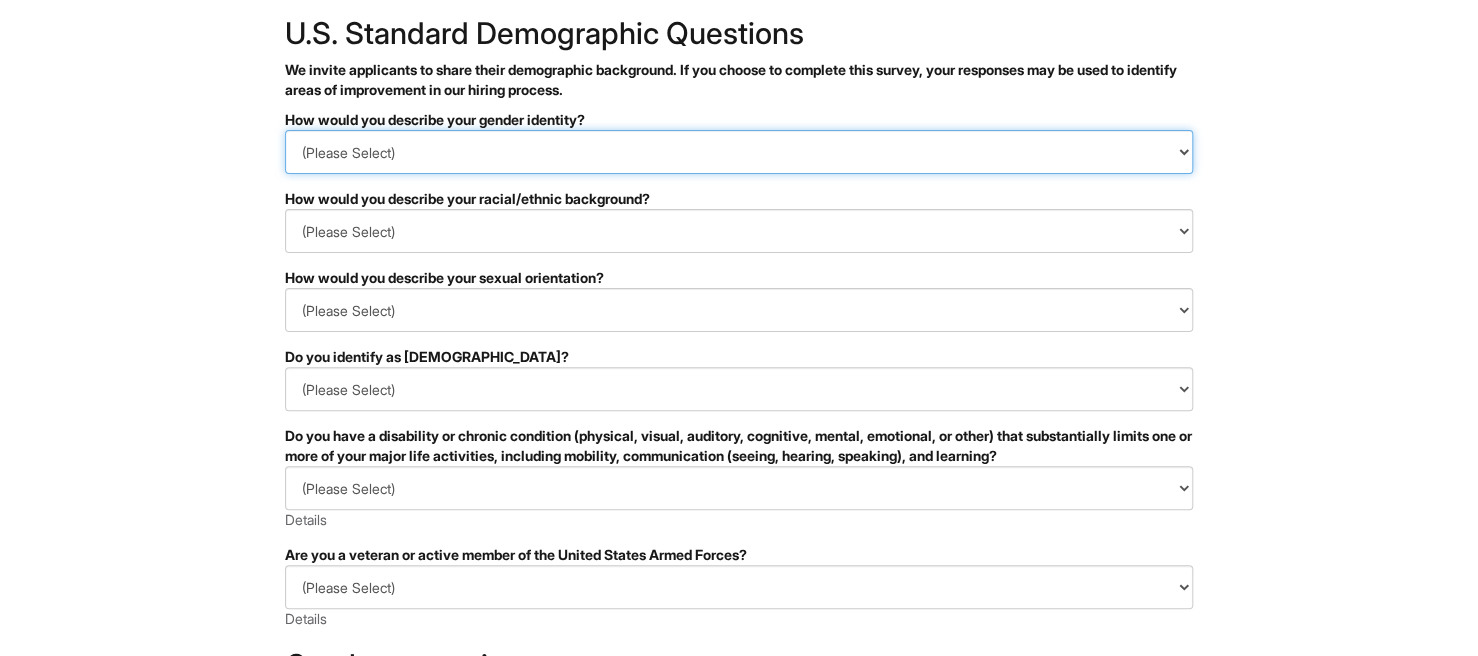 click on "(Please Select) Man Woman [DEMOGRAPHIC_DATA] I prefer to self-describe I don't wish to answer" at bounding box center (739, 152) 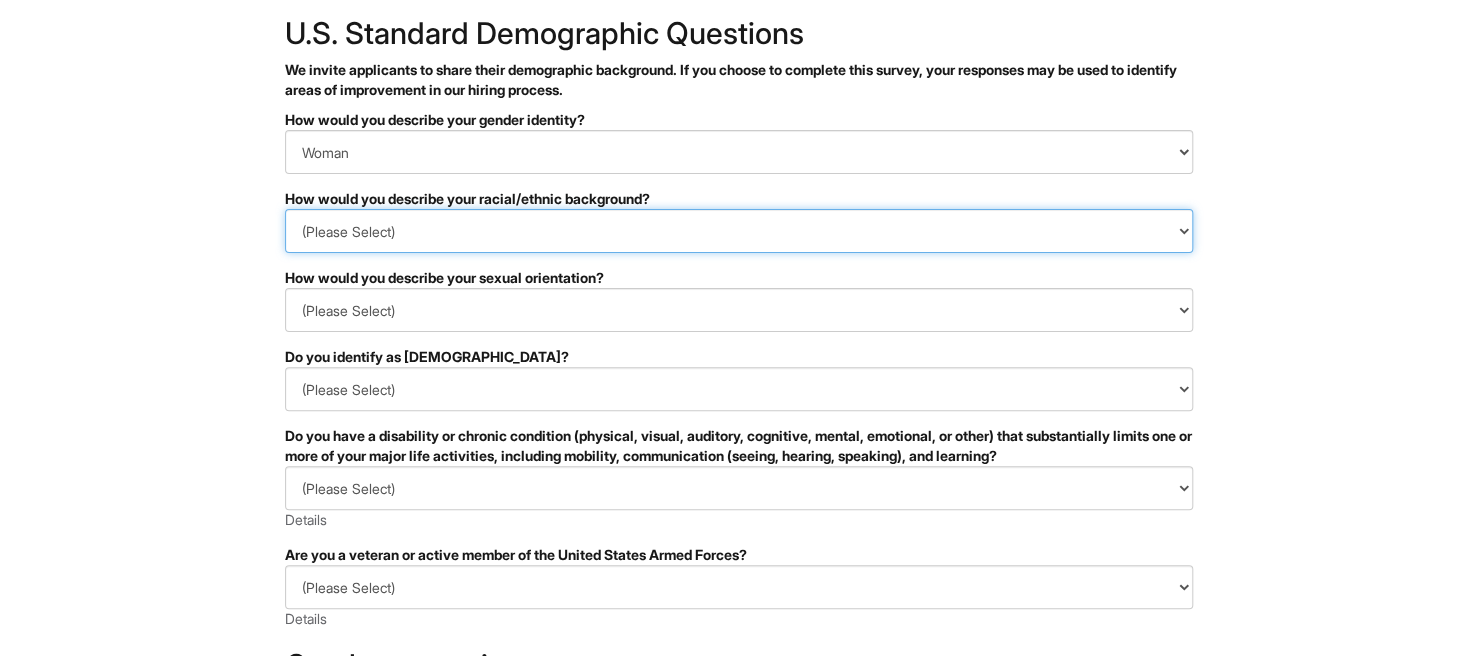 click on "(Please Select) [DEMOGRAPHIC_DATA] or of [DEMOGRAPHIC_DATA] descent    [DEMOGRAPHIC_DATA]    Hispanic, [DEMOGRAPHIC_DATA] or of [DEMOGRAPHIC_DATA] Origin    Indigenous, [DEMOGRAPHIC_DATA] or [US_STATE][DEMOGRAPHIC_DATA]    Middle Eastern or [DEMOGRAPHIC_DATA] or [DEMOGRAPHIC_DATA]    [DEMOGRAPHIC_DATA]    Southeast Asian    White or [DEMOGRAPHIC_DATA]    I prefer to self-describe    I don't wish to answer" at bounding box center [739, 231] 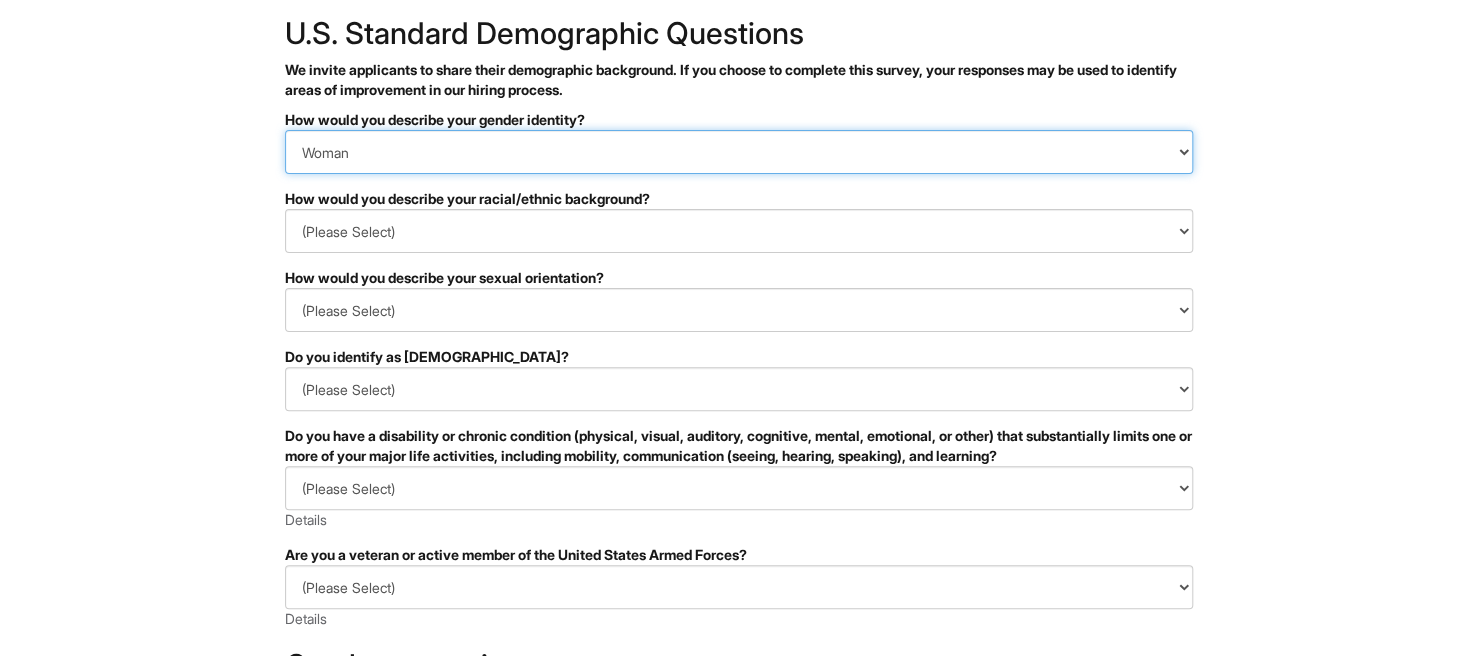click on "(Please Select) Man Woman [DEMOGRAPHIC_DATA] I prefer to self-describe I don't wish to answer" at bounding box center [739, 152] 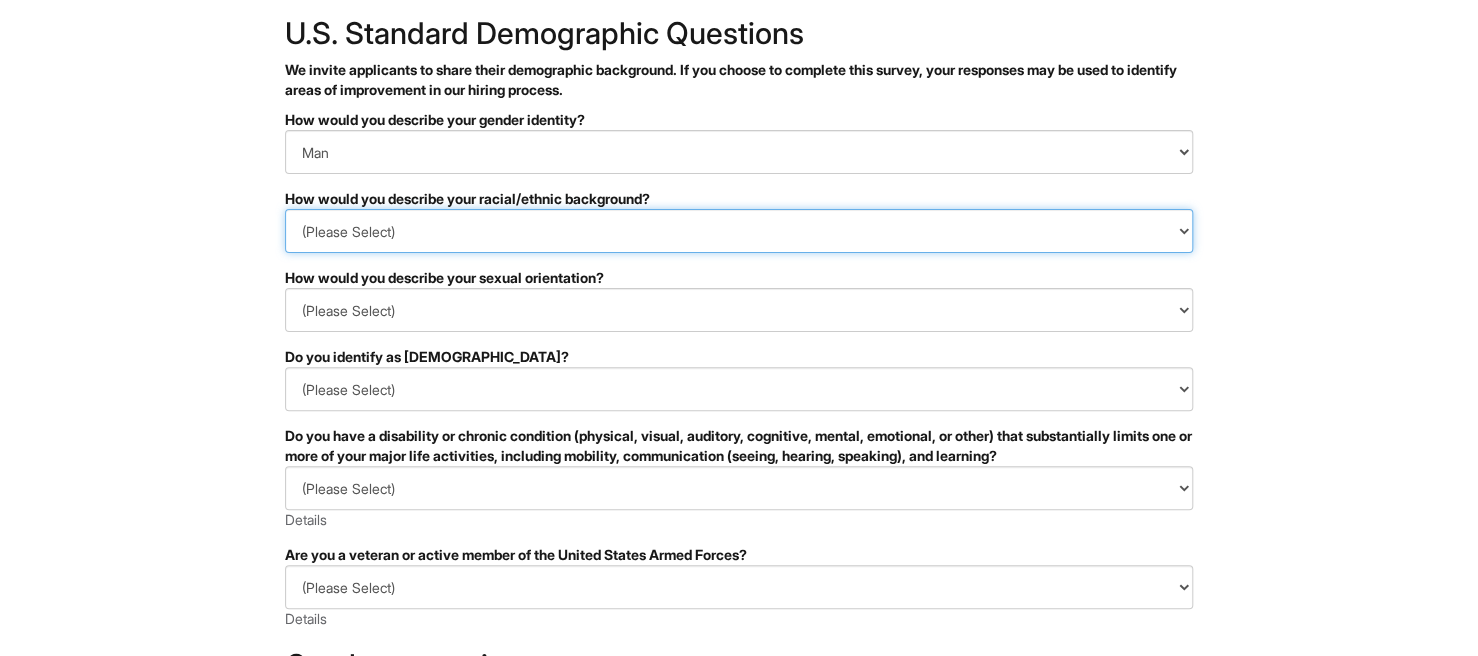 click on "(Please Select) [DEMOGRAPHIC_DATA] or of [DEMOGRAPHIC_DATA] descent    [DEMOGRAPHIC_DATA]    Hispanic, [DEMOGRAPHIC_DATA] or of [DEMOGRAPHIC_DATA] Origin    Indigenous, [DEMOGRAPHIC_DATA] or [US_STATE][DEMOGRAPHIC_DATA]    Middle Eastern or [DEMOGRAPHIC_DATA] or [DEMOGRAPHIC_DATA]    [DEMOGRAPHIC_DATA]    Southeast Asian    White or [DEMOGRAPHIC_DATA]    I prefer to self-describe    I don't wish to answer" at bounding box center [739, 231] 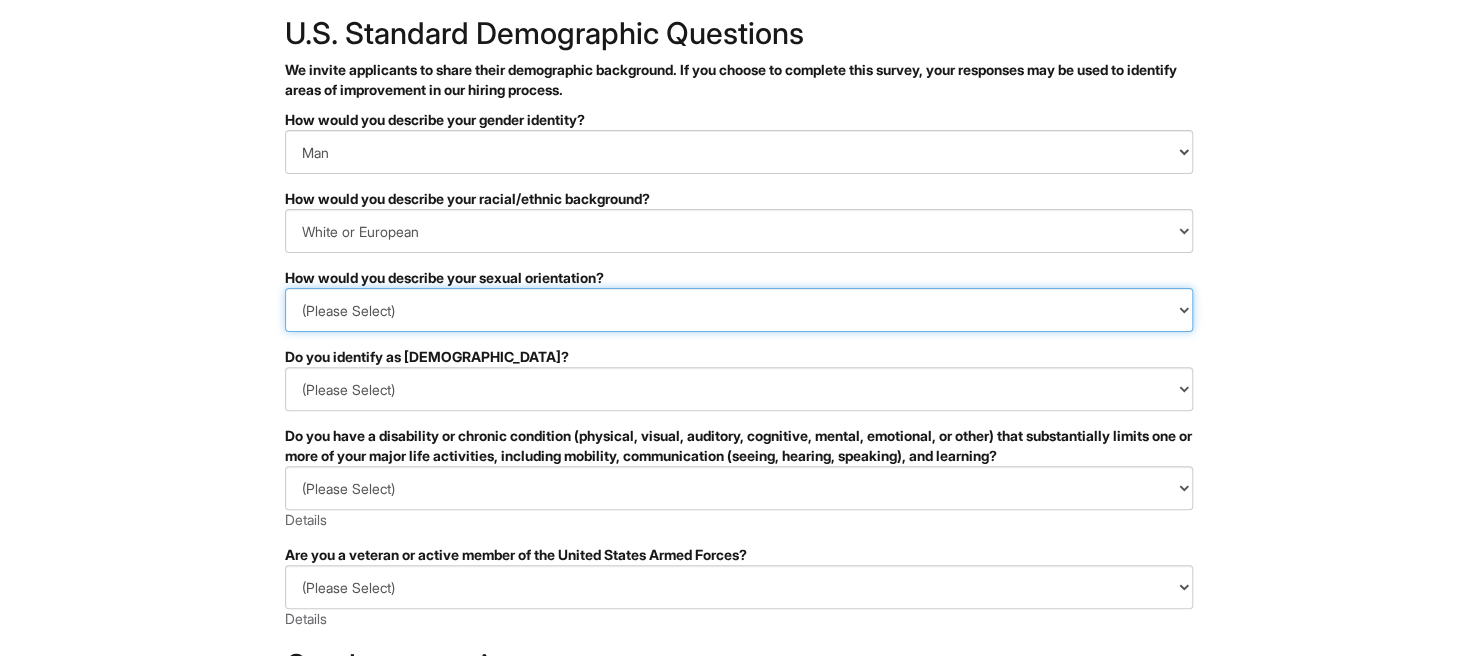 click on "(Please Select) [DEMOGRAPHIC_DATA] [DEMOGRAPHIC_DATA] and/or [DEMOGRAPHIC_DATA] [DEMOGRAPHIC_DATA] [DEMOGRAPHIC_DATA] [DEMOGRAPHIC_DATA] [DEMOGRAPHIC_DATA] I prefer to self-describe I don't wish to answer" at bounding box center (739, 310) 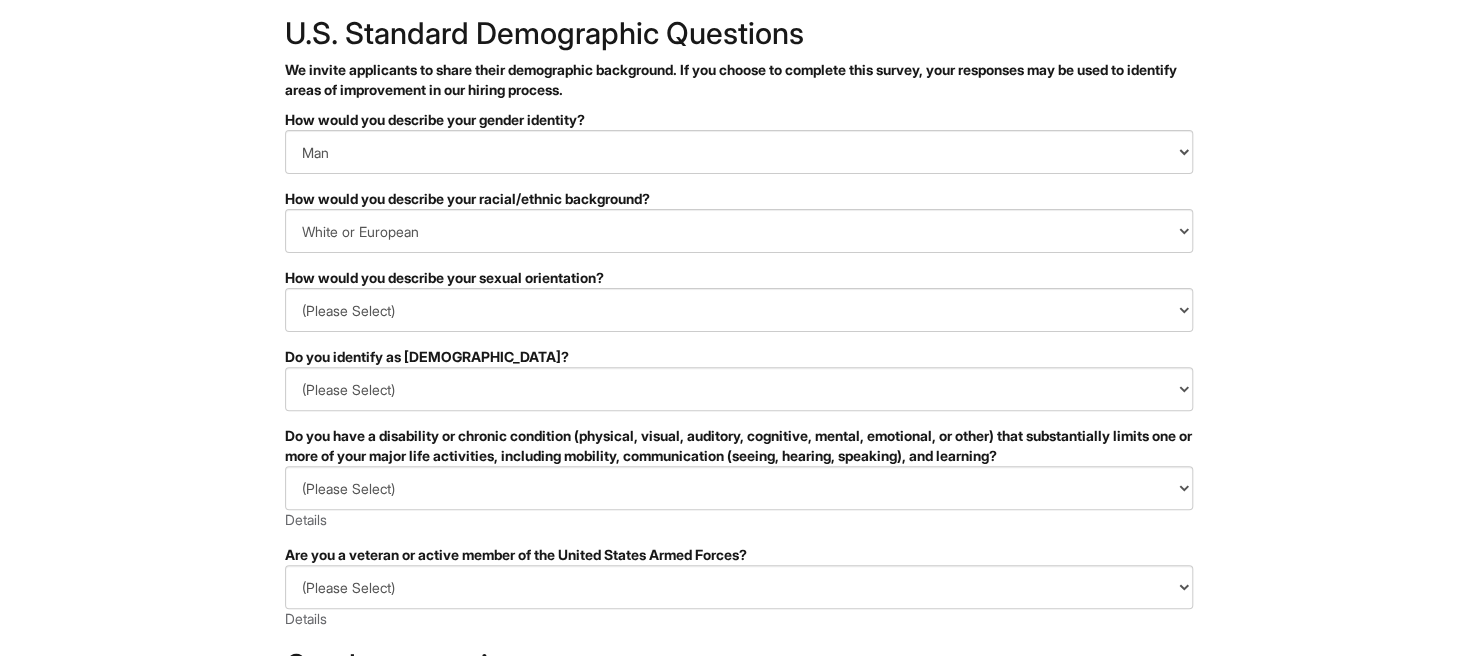 click on "Do you identify as [DEMOGRAPHIC_DATA]?" at bounding box center (739, 357) 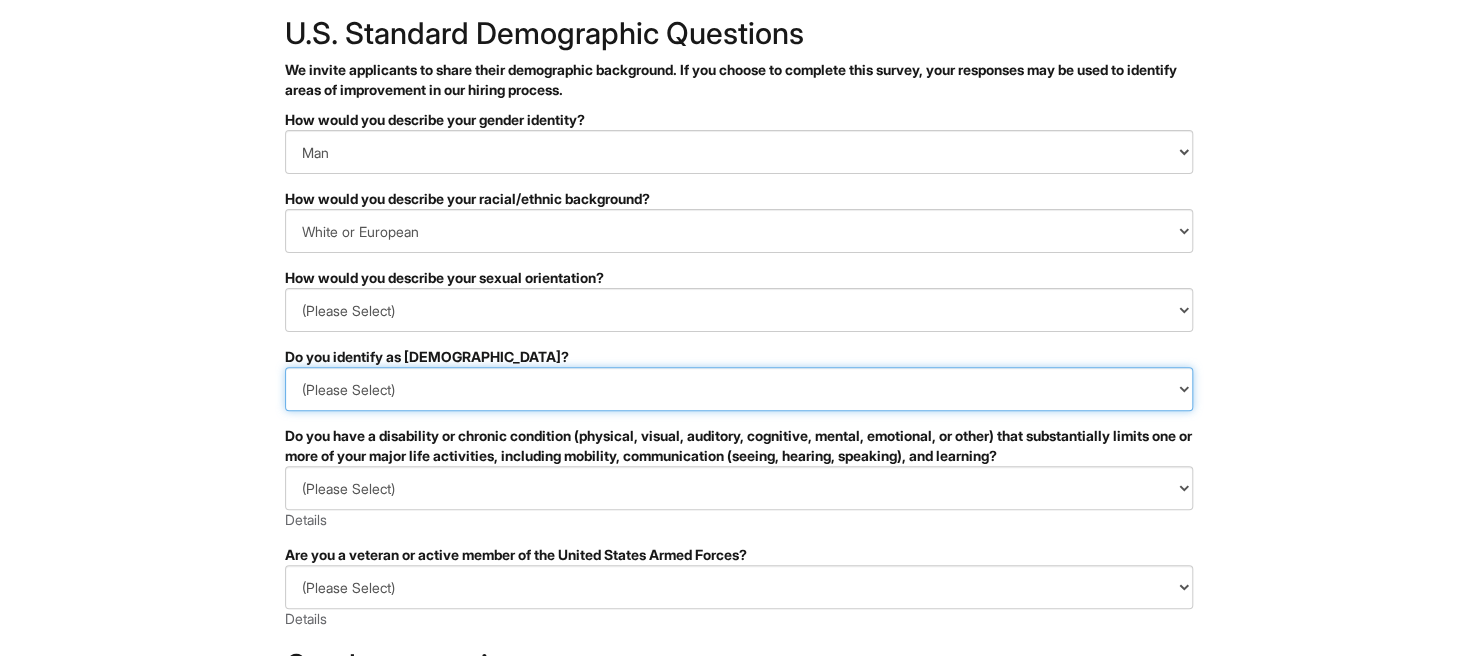 click on "(Please Select) Yes No I prefer to self-describe I don't wish to answer" at bounding box center (739, 389) 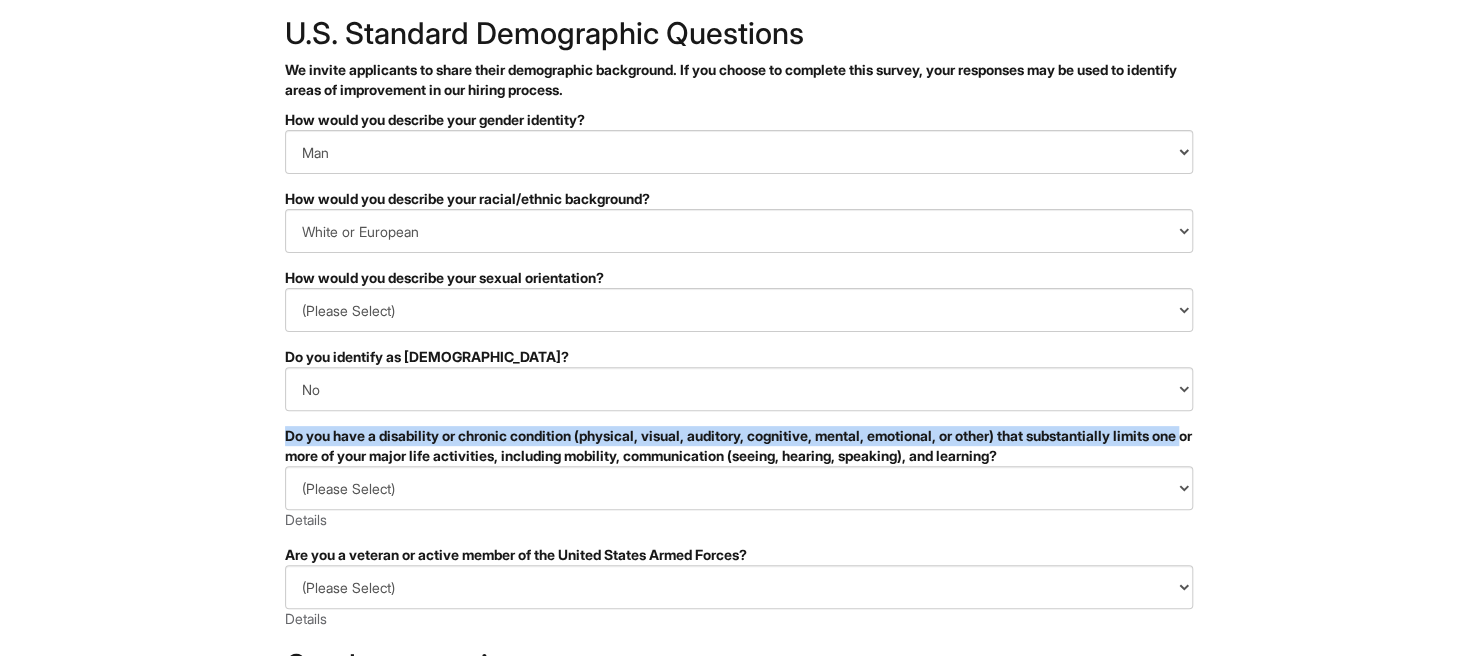 click on "&nbsp; ✔ 2 3 Stock Associate, A|X Armani Exchange U.S. Standard Demographic Questions We invite applicants to share their demographic background. If you choose to complete this survey, your responses may be used to identify
areas of improvement in our hiring process. PLEASE COMPLETE ALL REQUIRED FIELDS How would you describe your gender identity? (Please Select) Man Woman [DEMOGRAPHIC_DATA] I prefer to self-describe I don't wish to answer How would you describe your racial/ethnic background? (Please Select) [DEMOGRAPHIC_DATA] or of [DEMOGRAPHIC_DATA] descent    [DEMOGRAPHIC_DATA]    Hispanic, [DEMOGRAPHIC_DATA] or of [DEMOGRAPHIC_DATA] Origin    Indigenous, [DEMOGRAPHIC_DATA] or [US_STATE][DEMOGRAPHIC_DATA]    Middle Eastern or North [DEMOGRAPHIC_DATA] or [DEMOGRAPHIC_DATA]    [DEMOGRAPHIC_DATA]    Southeast Asian    White or [DEMOGRAPHIC_DATA]    I prefer to self-describe    I don't wish to answer How would you describe your sexual orientation? (Please Select) [DEMOGRAPHIC_DATA] [DEMOGRAPHIC_DATA] and/or [DEMOGRAPHIC_DATA] [DEMOGRAPHIC_DATA] [DEMOGRAPHIC_DATA] [DEMOGRAPHIC_DATA] [DEMOGRAPHIC_DATA] I prefer to self-describe I don't wish to answer Yes No Details" at bounding box center [739, 454] 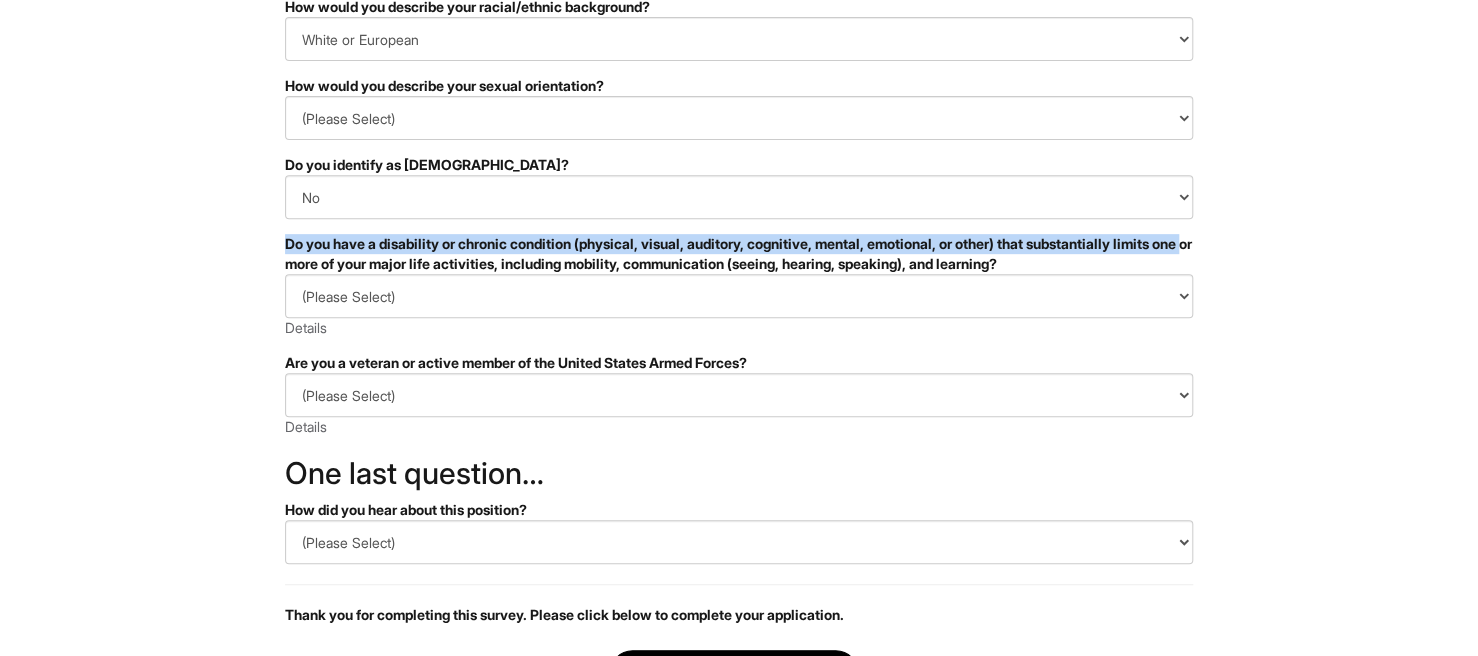 scroll, scrollTop: 309, scrollLeft: 0, axis: vertical 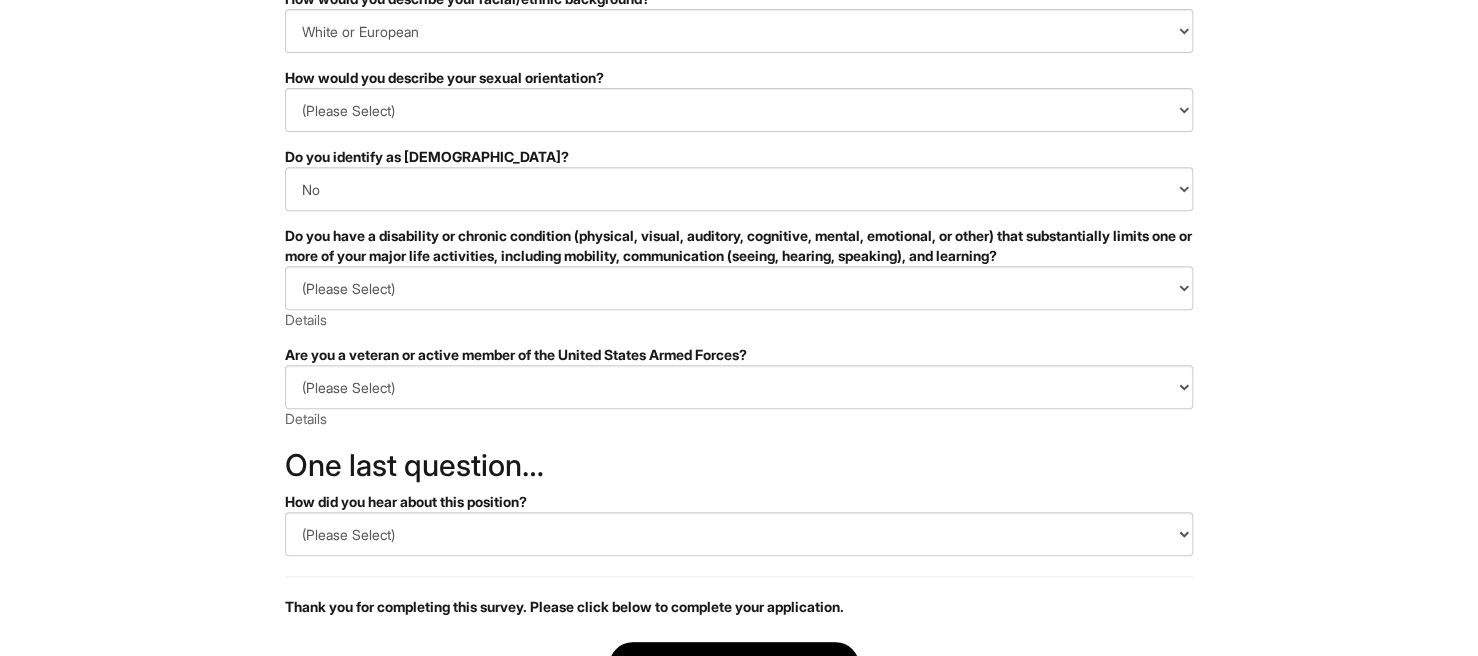 click on "Do you have a disability or chronic condition (physical, visual, auditory, cognitive, mental,
emotional, or other) that substantially limits one or more of your major life activities, including mobility, communication (seeing, hearing, speaking), and learning?" at bounding box center [739, 246] 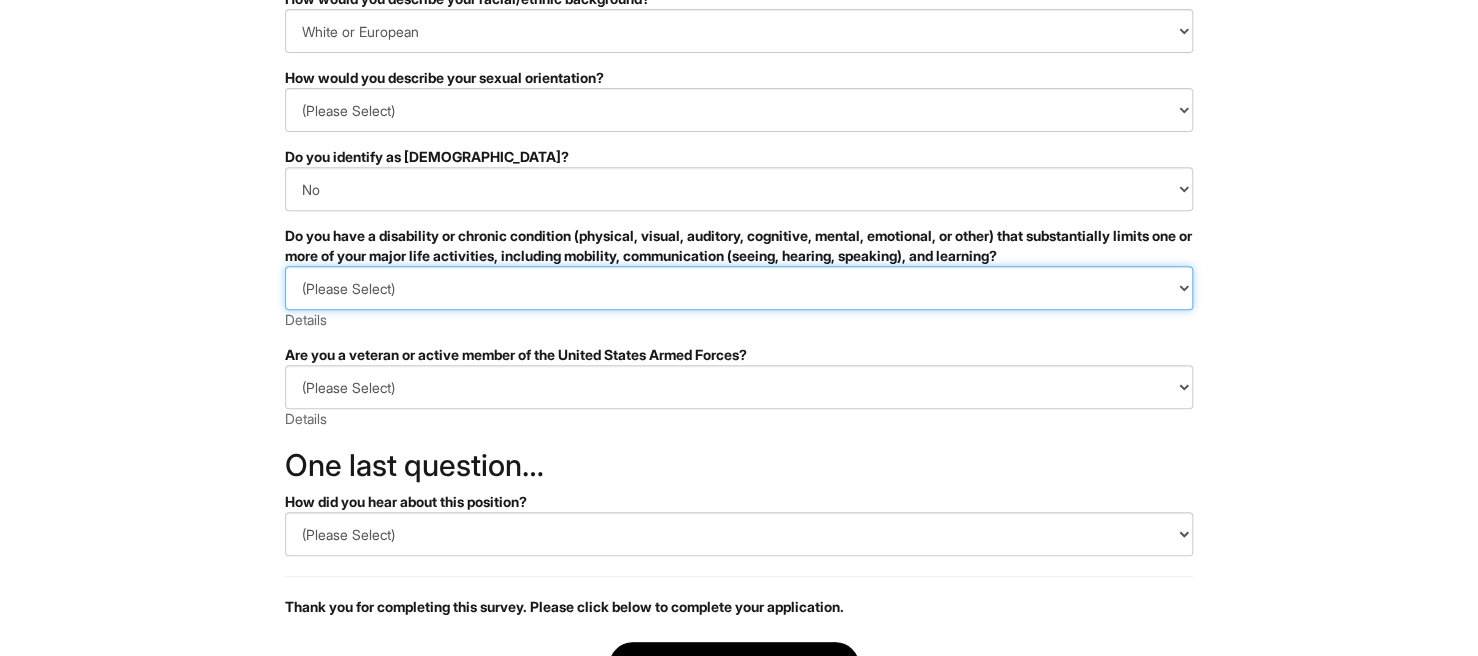 click on "(Please Select) YES, I HAVE A DISABILITY (or previously had a disability) NO, I DON'T HAVE A DISABILITY I DON'T WISH TO ANSWER" at bounding box center (739, 288) 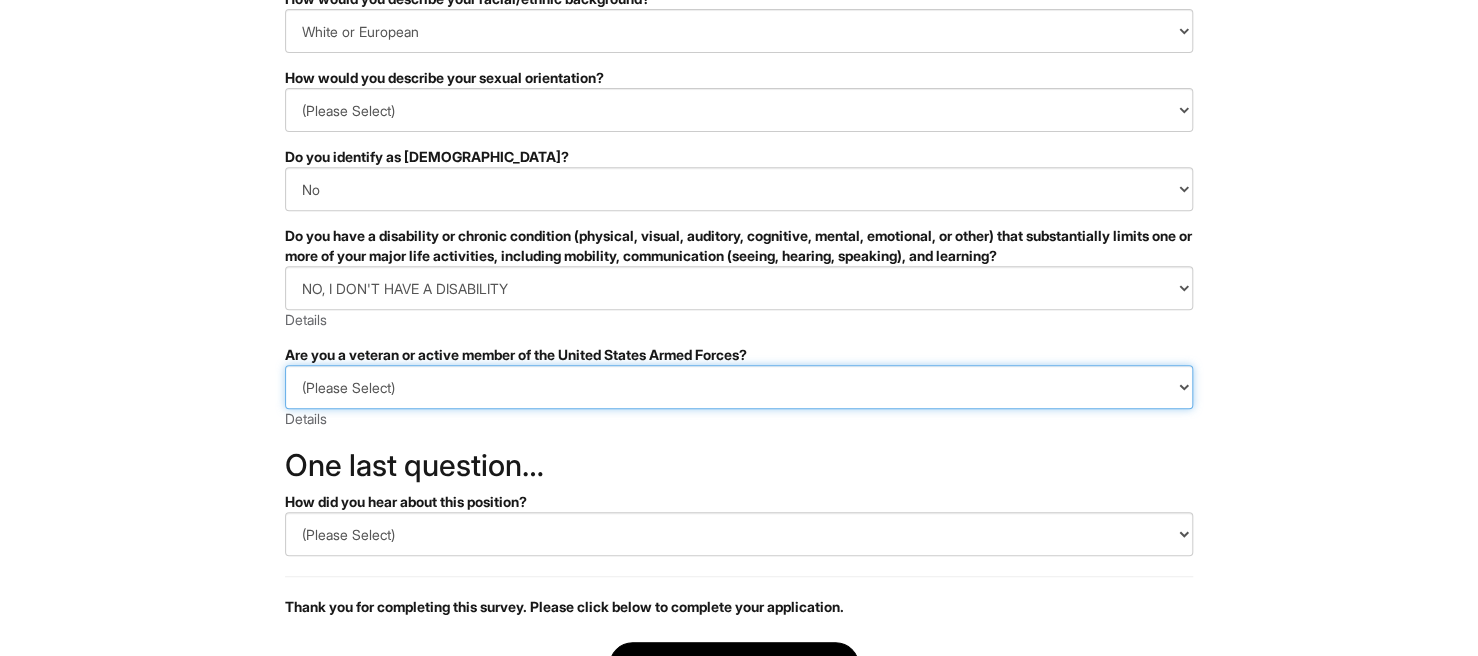 click on "(Please Select) I IDENTIFY AS ONE OR MORE OF THE CLASSIFICATIONS OF PROTECTED VETERANS LISTED I AM NOT A PROTECTED VETERAN I PREFER NOT TO ANSWER" at bounding box center (739, 387) 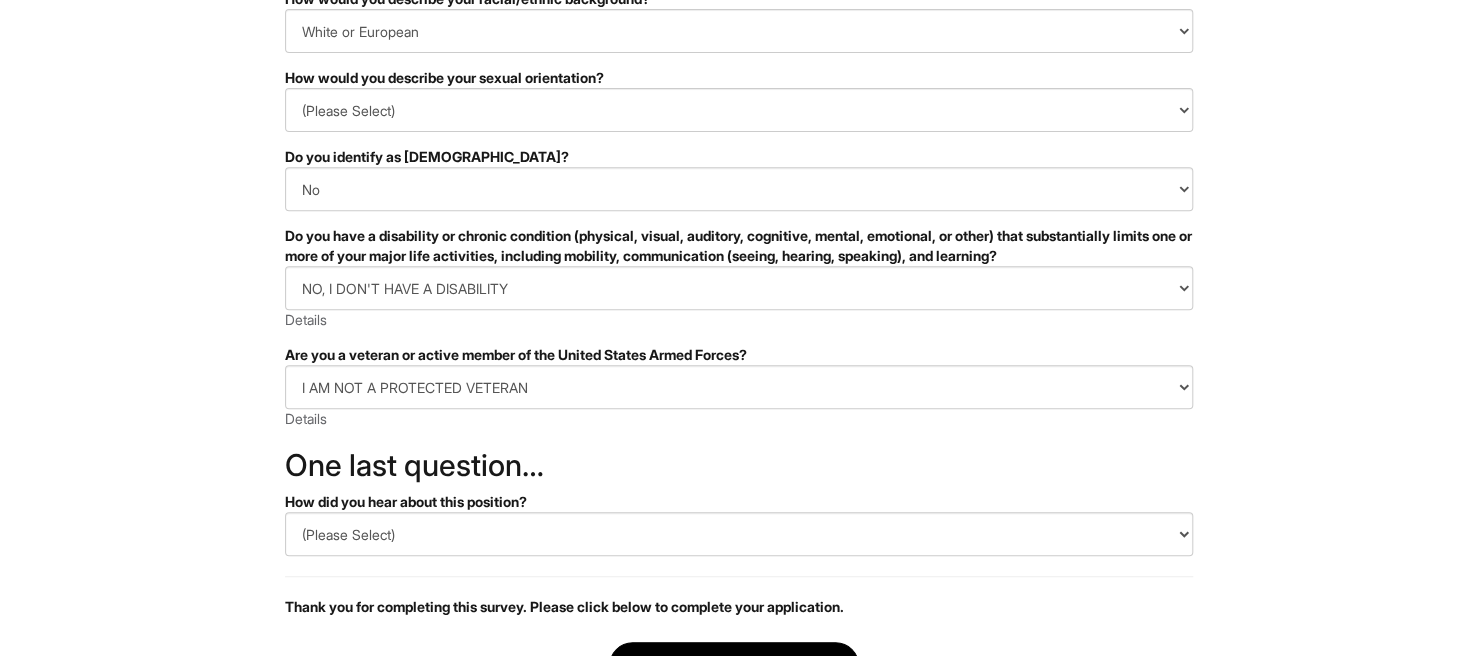 click on "&nbsp; ✔ 2 3 Stock Associate, A|X Armani Exchange U.S. Standard Demographic Questions We invite applicants to share their demographic background. If you choose to complete this survey, your responses may be used to identify
areas of improvement in our hiring process. PLEASE COMPLETE ALL REQUIRED FIELDS How would you describe your gender identity? (Please Select) Man Woman [DEMOGRAPHIC_DATA] I prefer to self-describe I don't wish to answer How would you describe your racial/ethnic background? (Please Select) [DEMOGRAPHIC_DATA] or of [DEMOGRAPHIC_DATA] descent    [DEMOGRAPHIC_DATA]    Hispanic, [DEMOGRAPHIC_DATA] or of [DEMOGRAPHIC_DATA] Origin    Indigenous, [DEMOGRAPHIC_DATA] or [US_STATE][DEMOGRAPHIC_DATA]    Middle Eastern or North [DEMOGRAPHIC_DATA] or [DEMOGRAPHIC_DATA]    [DEMOGRAPHIC_DATA]    Southeast Asian    White or [DEMOGRAPHIC_DATA]    I prefer to self-describe    I don't wish to answer How would you describe your sexual orientation? (Please Select) [DEMOGRAPHIC_DATA] [DEMOGRAPHIC_DATA] and/or [DEMOGRAPHIC_DATA] [DEMOGRAPHIC_DATA] [DEMOGRAPHIC_DATA] [DEMOGRAPHIC_DATA] [DEMOGRAPHIC_DATA] I prefer to self-describe I don't wish to answer Yes No Details" at bounding box center [739, 254] 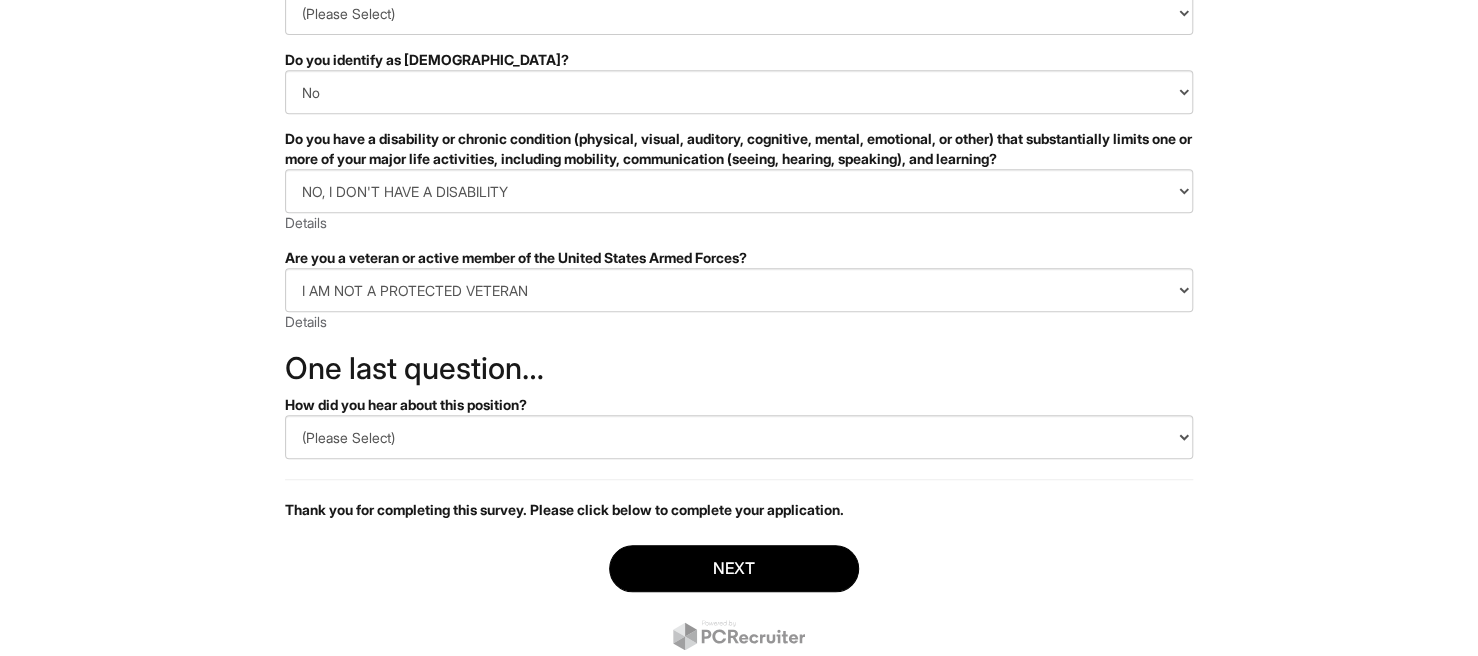 scroll, scrollTop: 469, scrollLeft: 0, axis: vertical 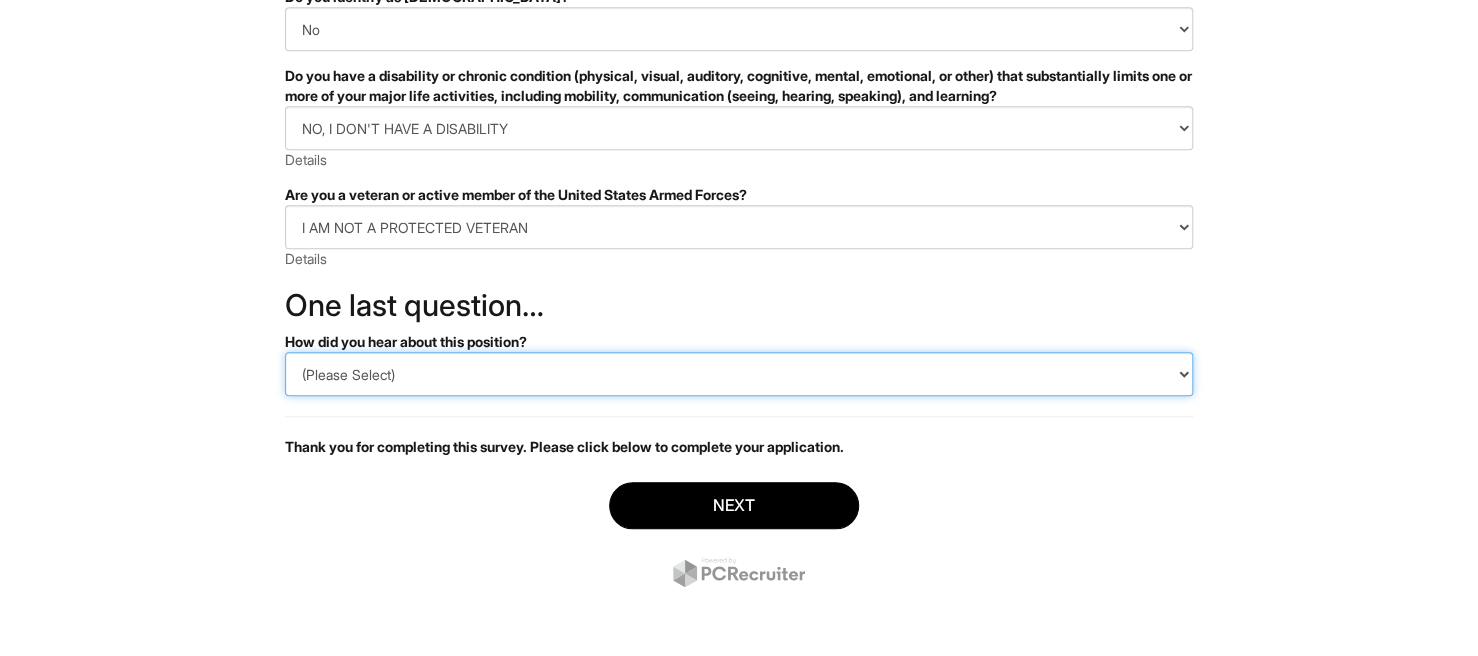 click on "(Please Select) CareerBuilder Indeed LinkedIn Monster Referral Other" at bounding box center (739, 374) 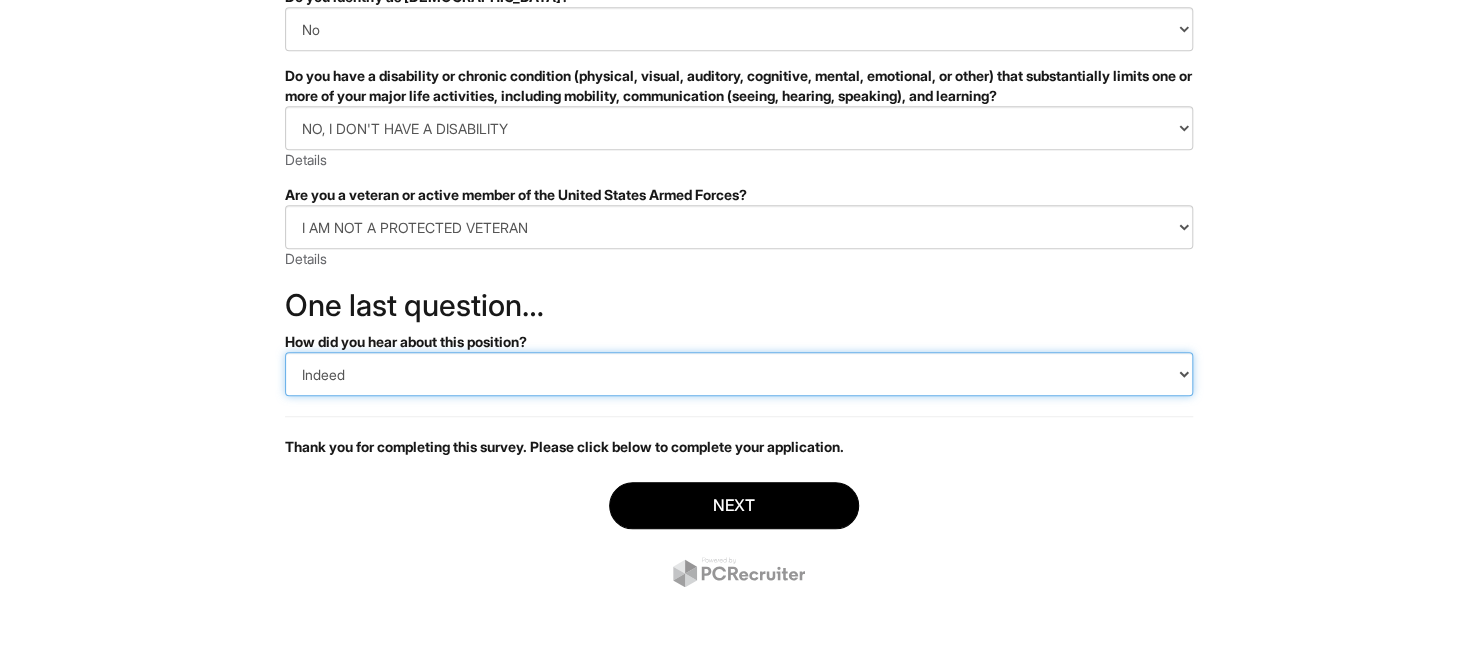 click on "(Please Select) CareerBuilder Indeed LinkedIn Monster Referral Other" at bounding box center [739, 374] 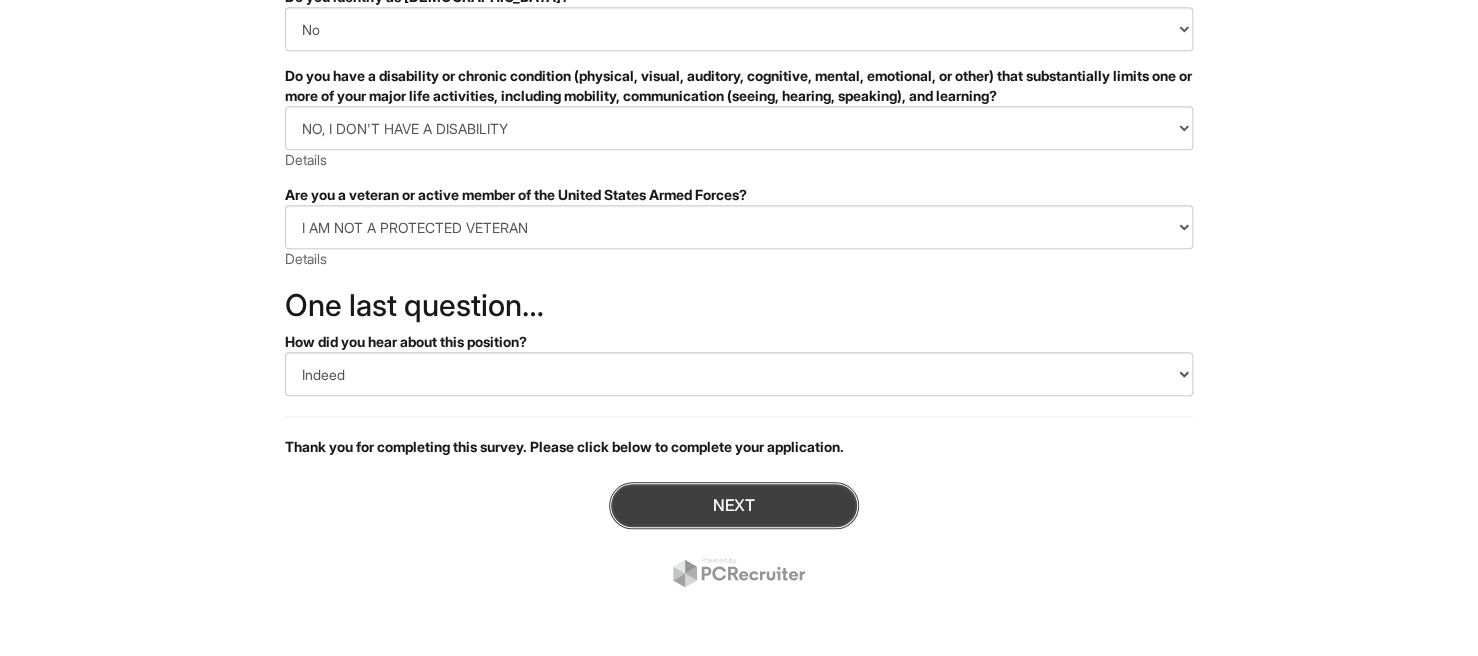 click on "Next" at bounding box center (734, 505) 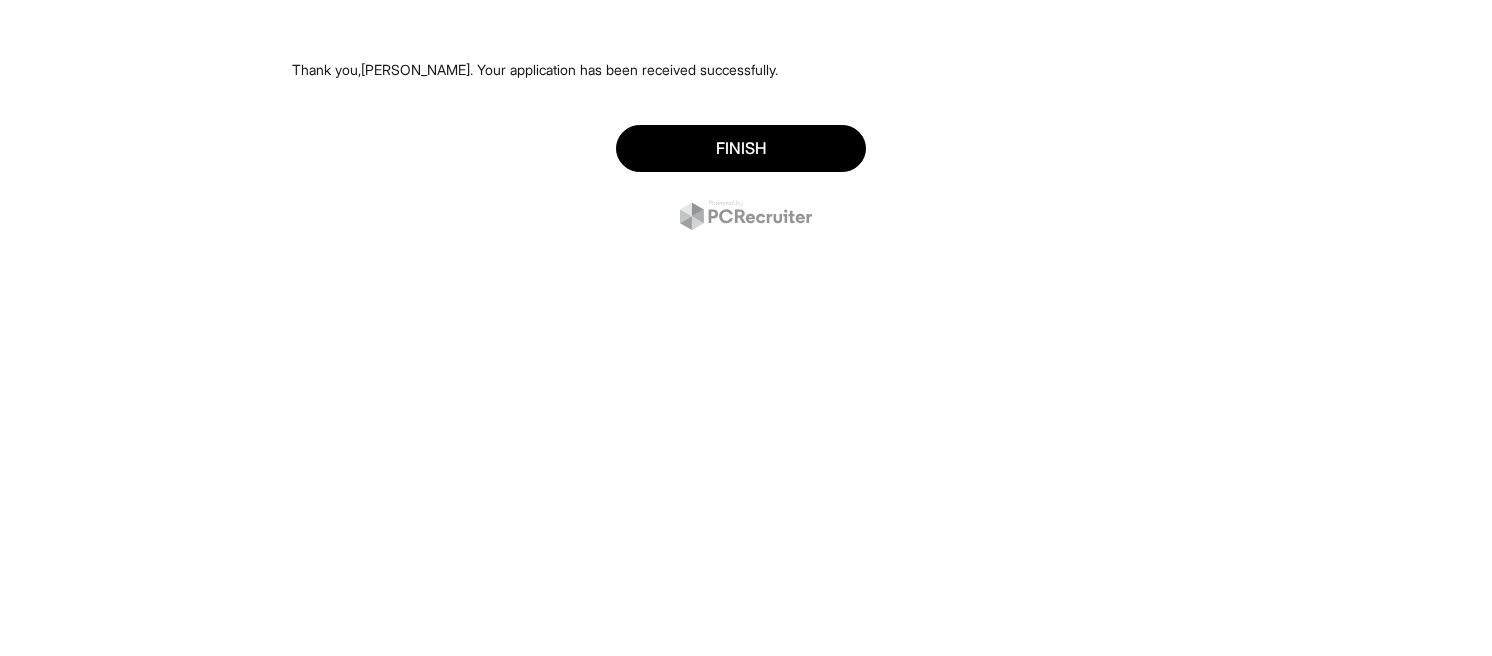 scroll, scrollTop: 0, scrollLeft: 0, axis: both 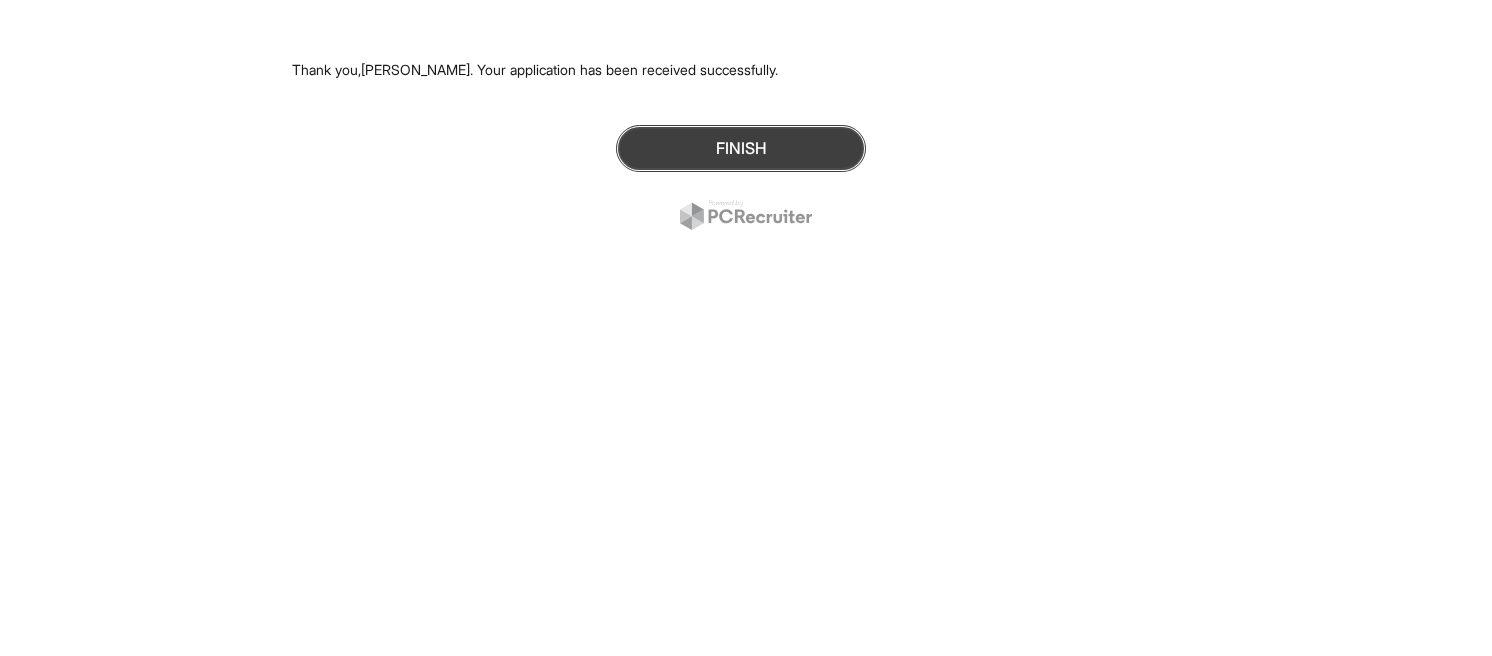 click on "Finish" at bounding box center (741, 148) 